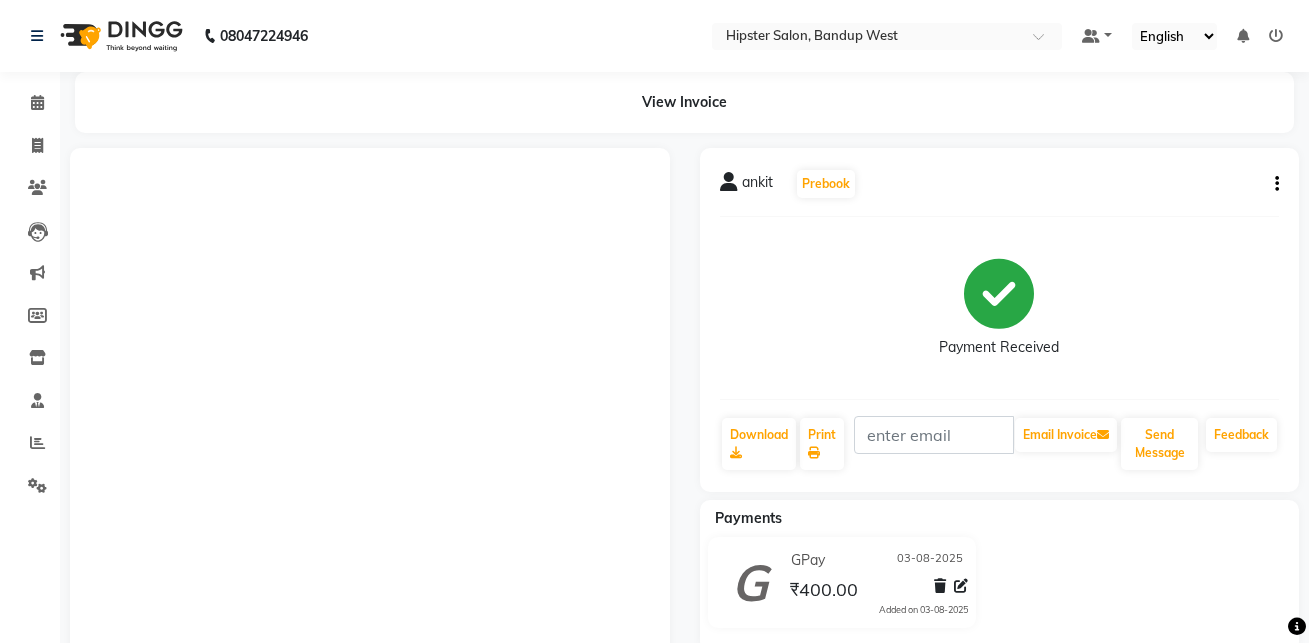 scroll, scrollTop: 0, scrollLeft: 0, axis: both 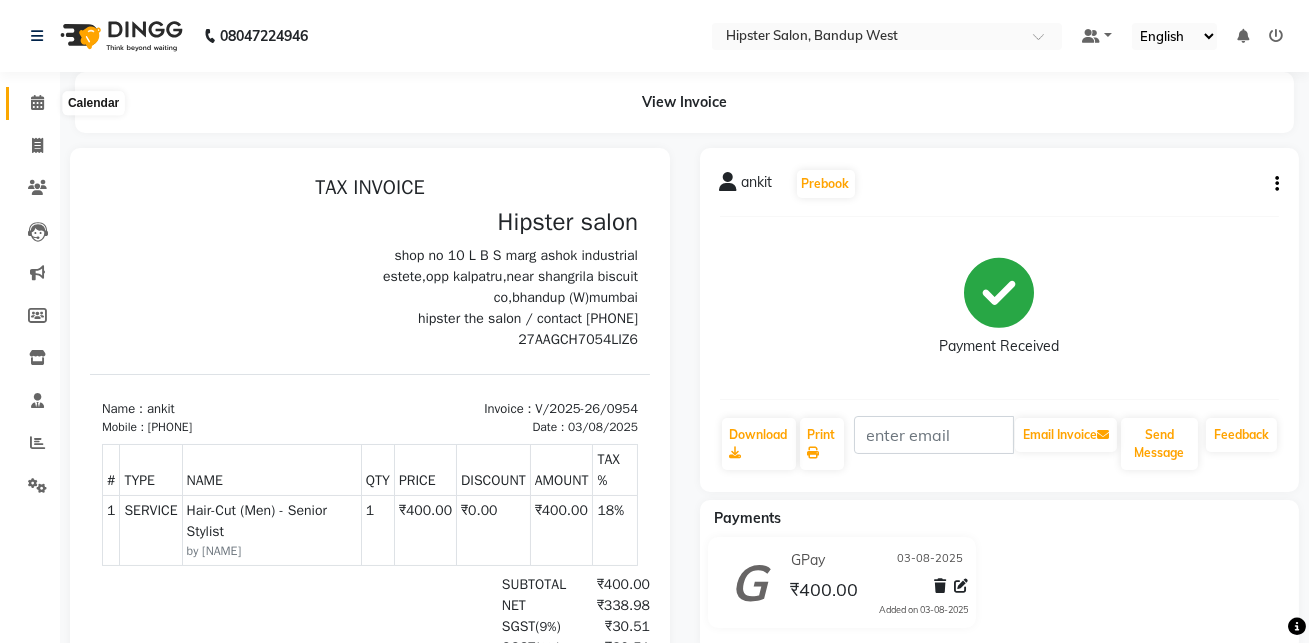click 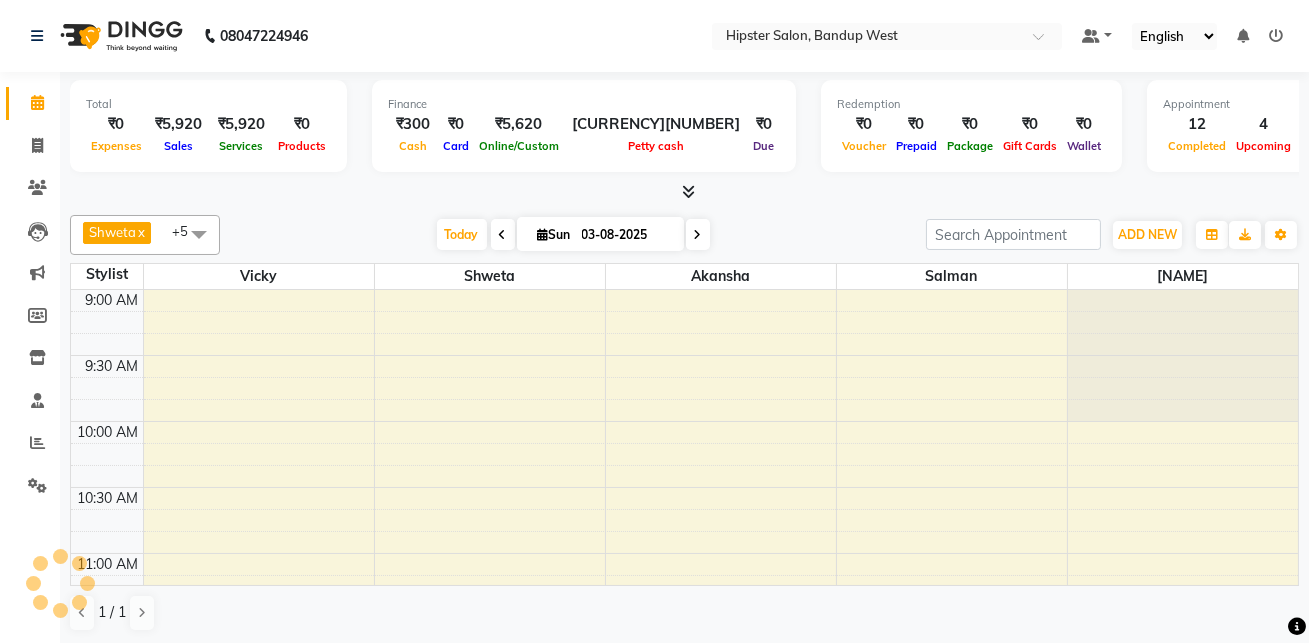 scroll, scrollTop: 1316, scrollLeft: 0, axis: vertical 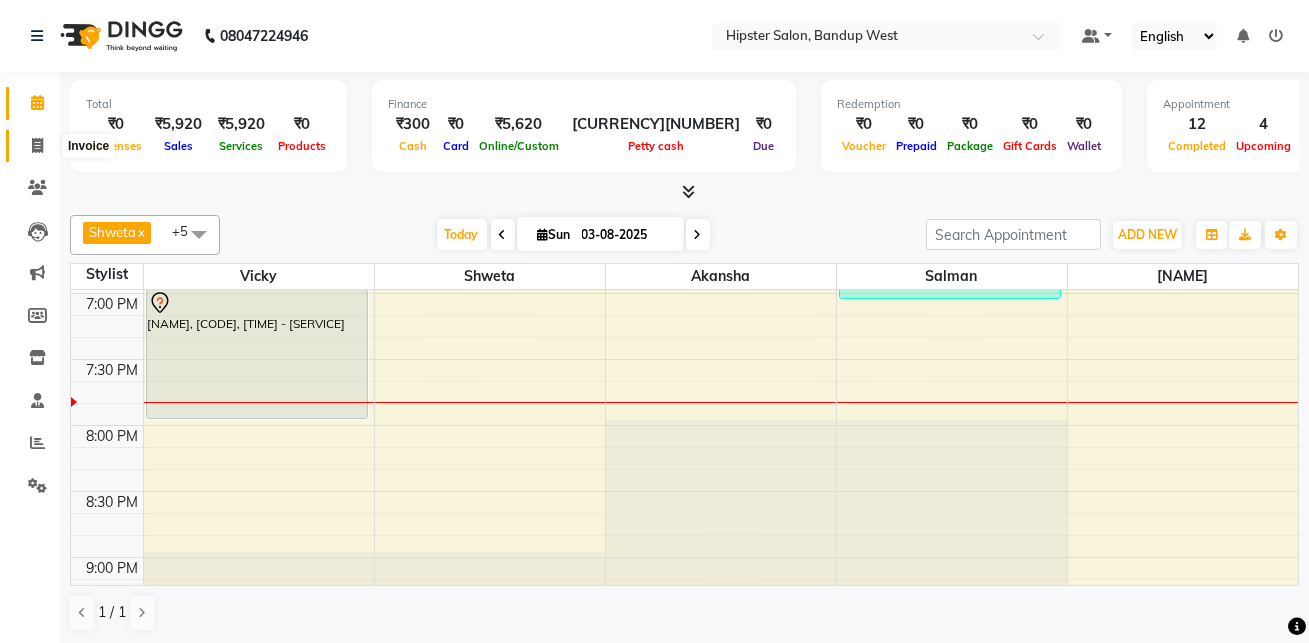 click 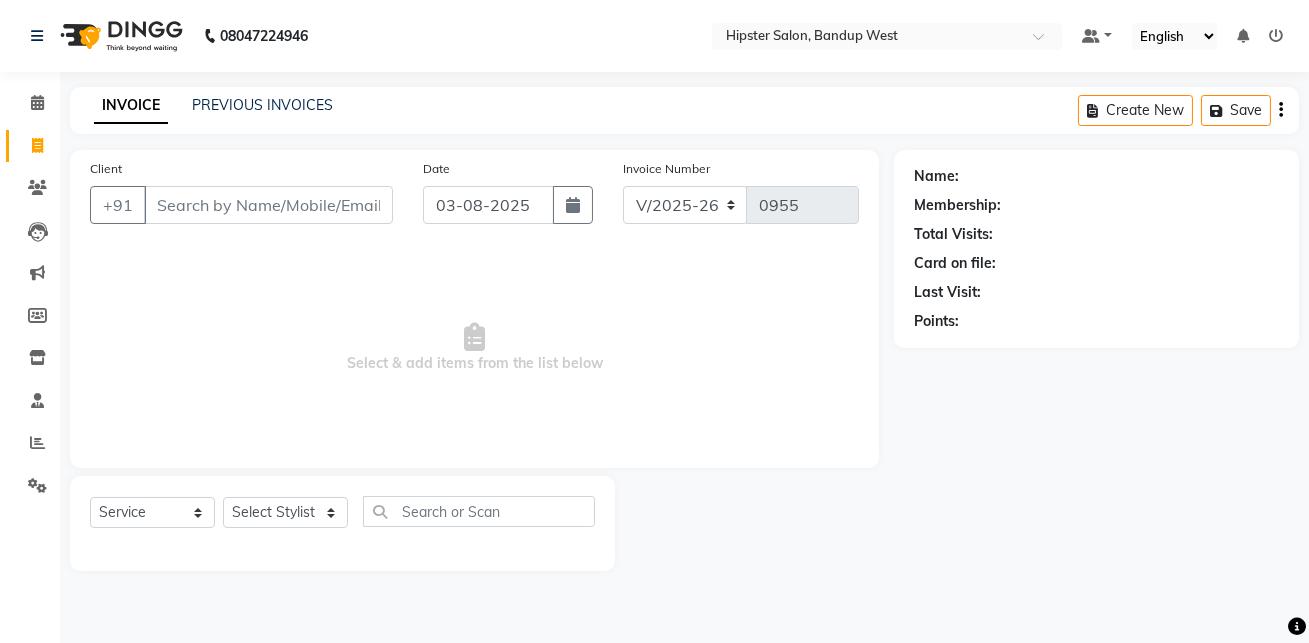 click on "Client" at bounding box center (268, 205) 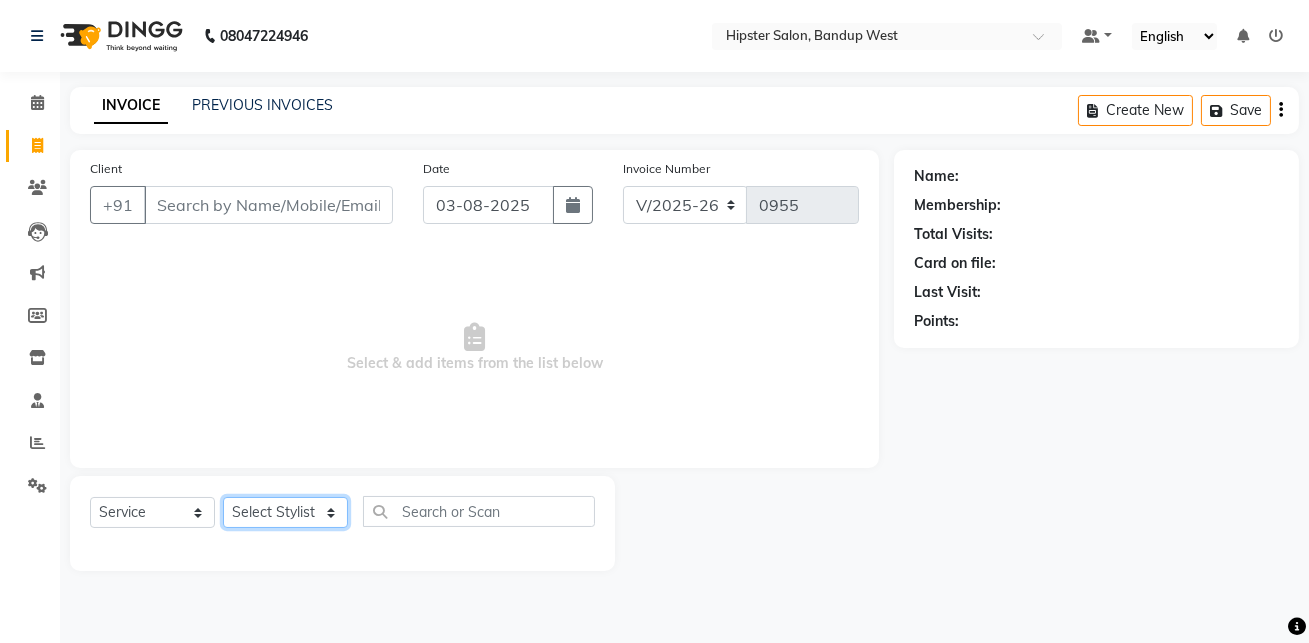 click on "Select Stylist aditya aishu akansha anup ashik Ayushi [NAME] sir Irshad lucky manisha meet minaz neelam pritesh PUNAM raju REKHA salman Shweta vaibhav Vicky" 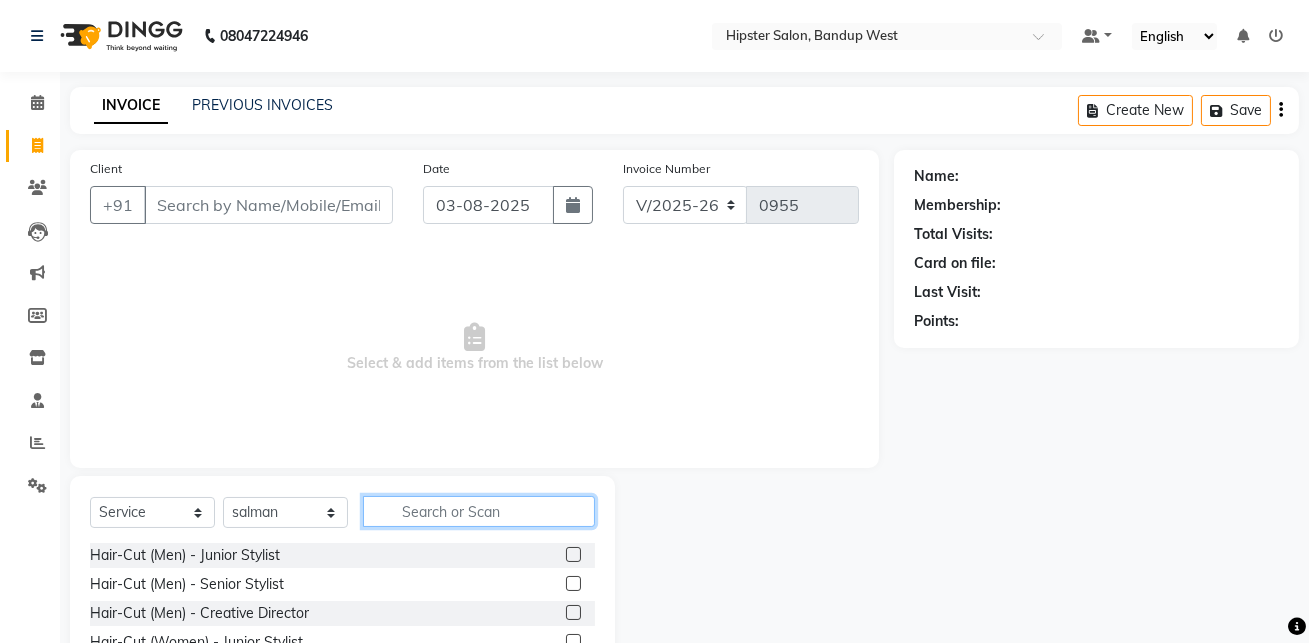 click 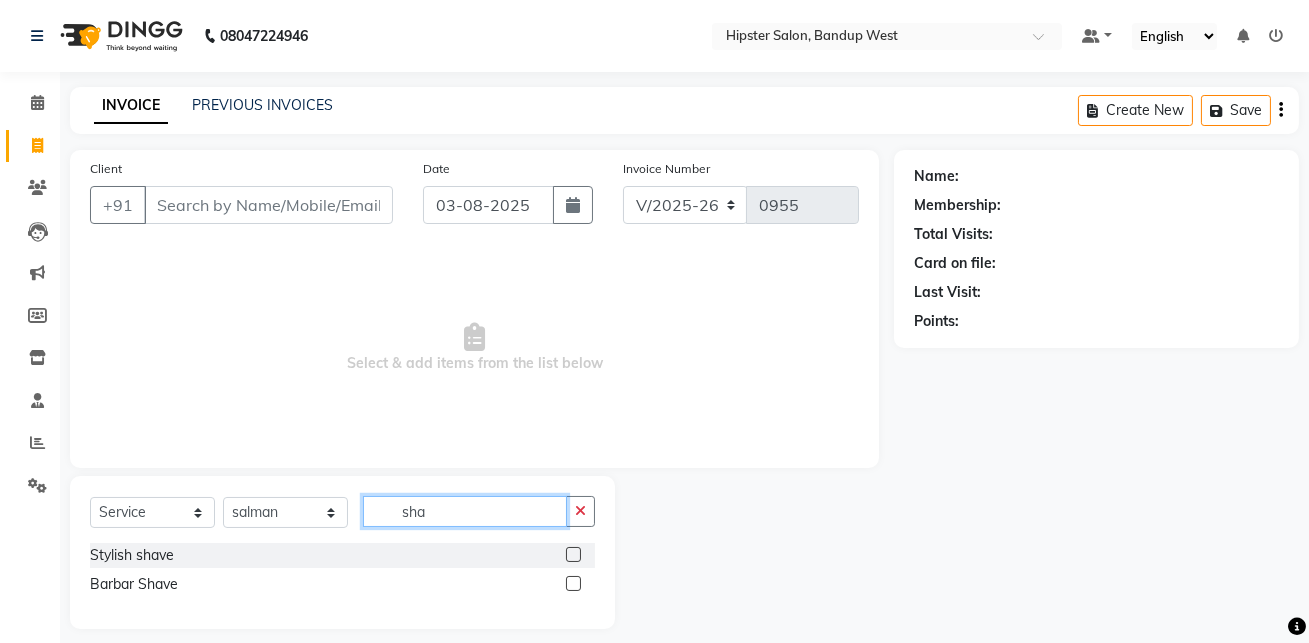 type on "sha" 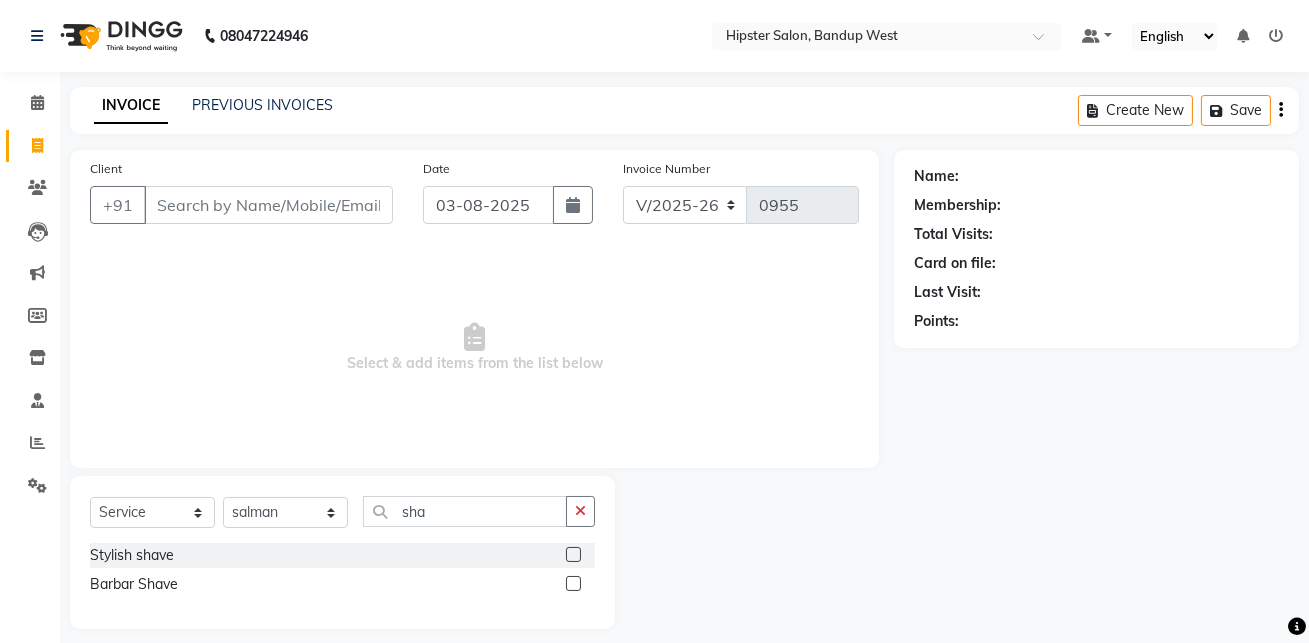 click 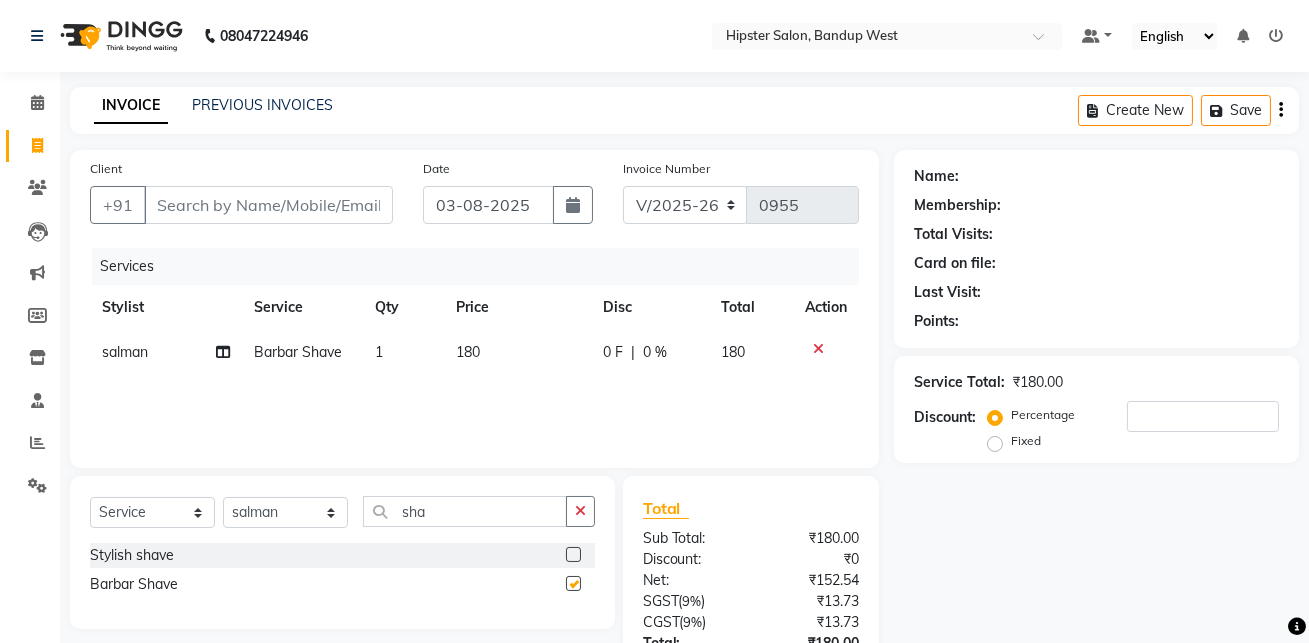 checkbox on "false" 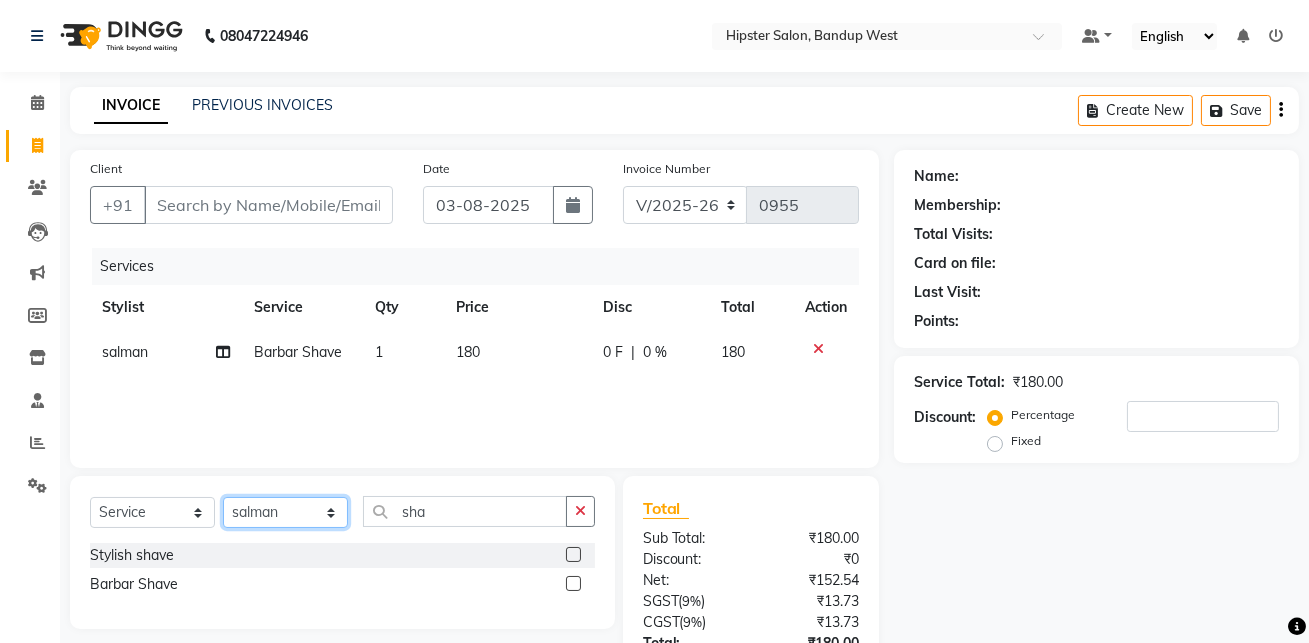 click on "Select Stylist aditya aishu akansha anup ashik Ayushi [NAME] sir Irshad lucky manisha meet minaz neelam pritesh PUNAM raju REKHA salman Shweta vaibhav Vicky" 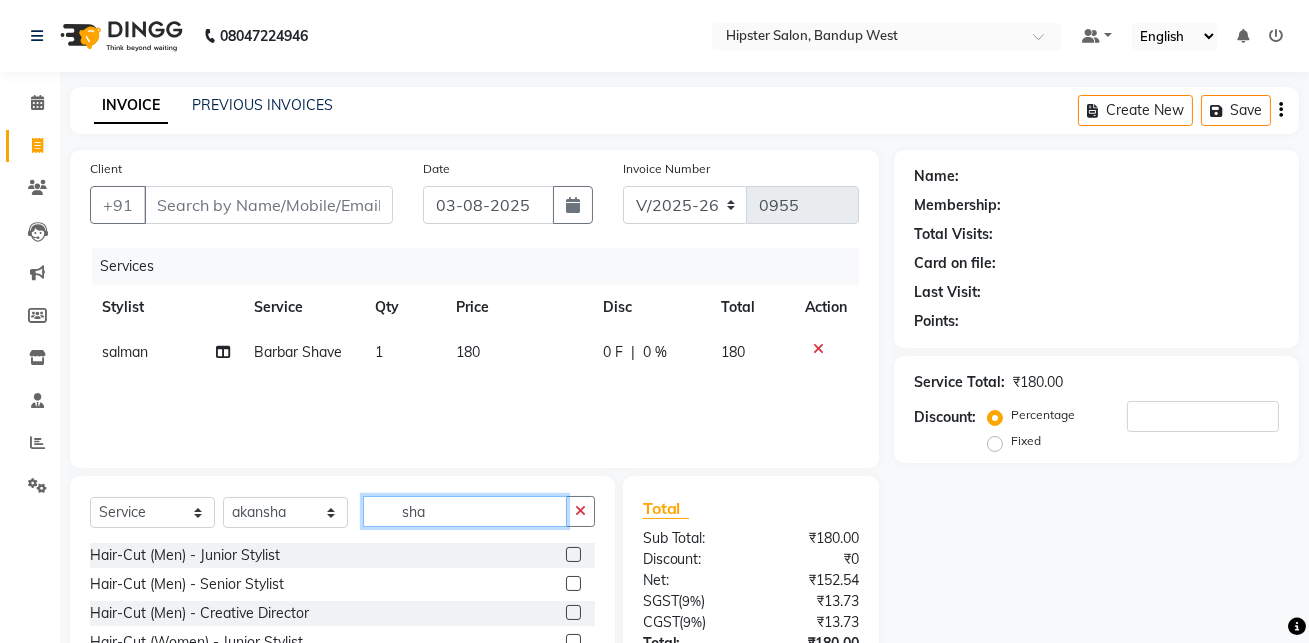 click on "sha" 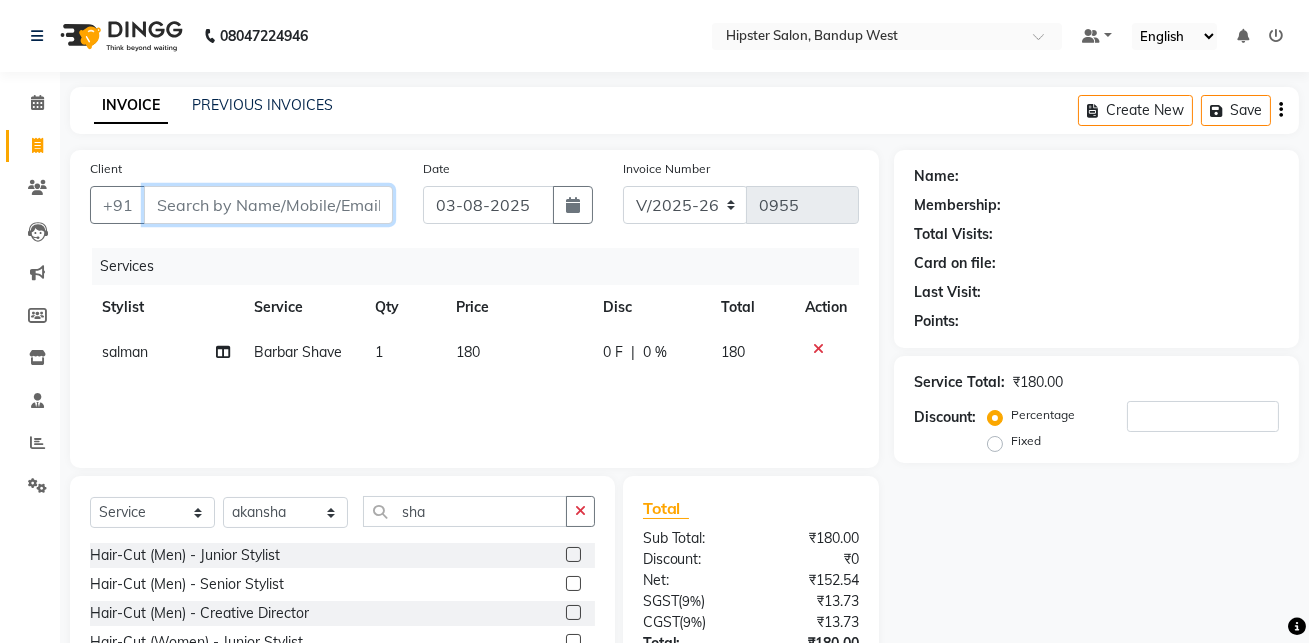click on "Client" at bounding box center [268, 205] 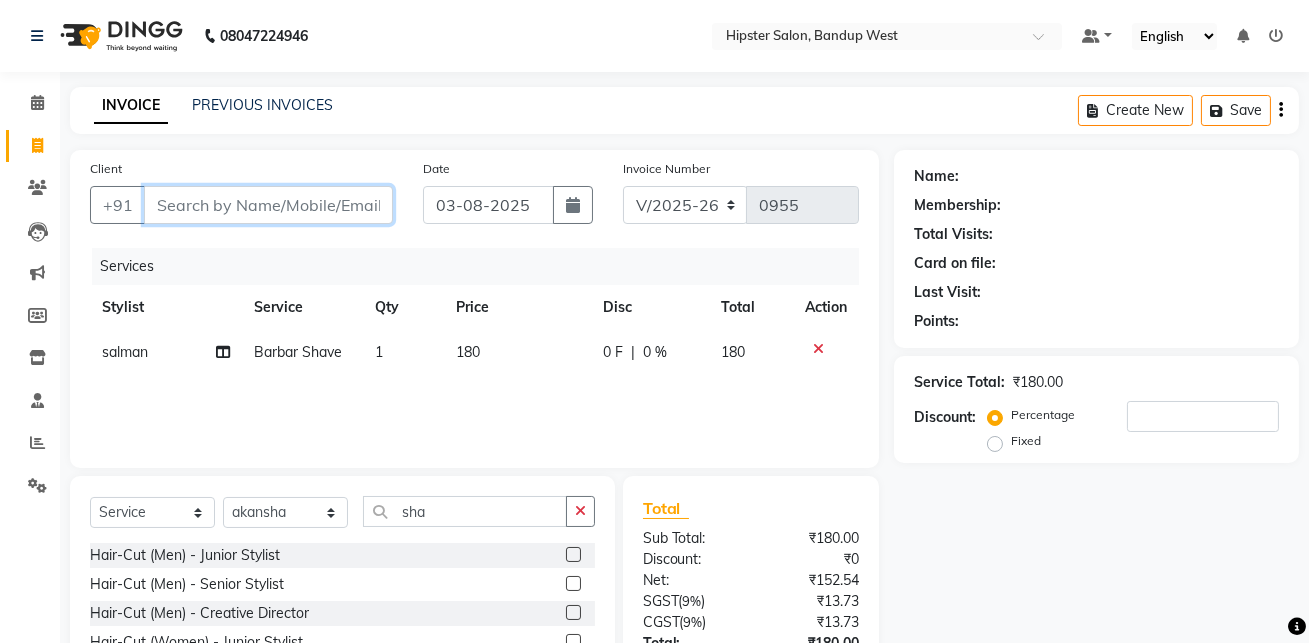 type on "9" 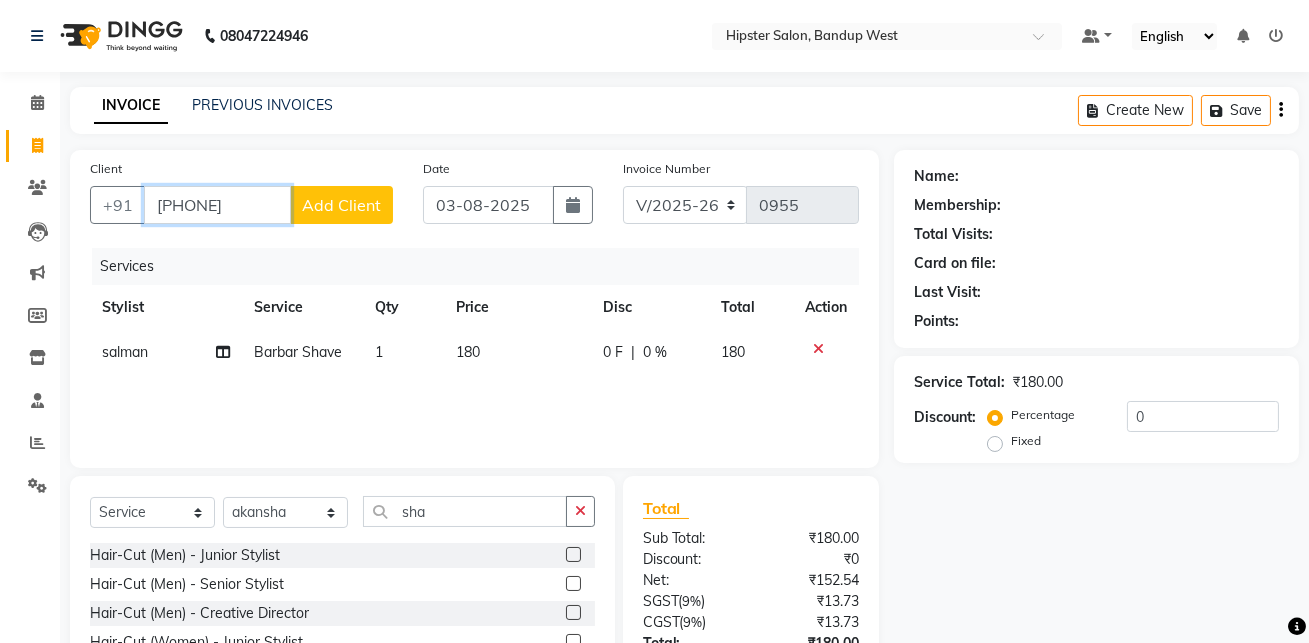 click on "[PHONE]" at bounding box center (217, 205) 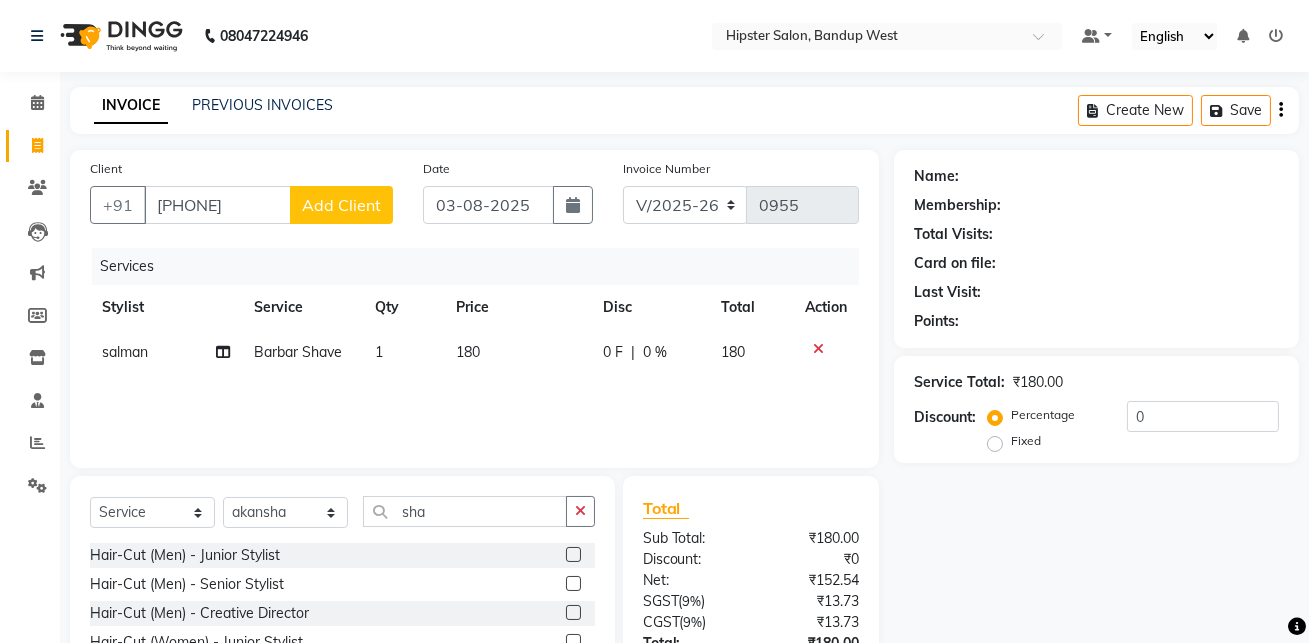 click on "Add Client" 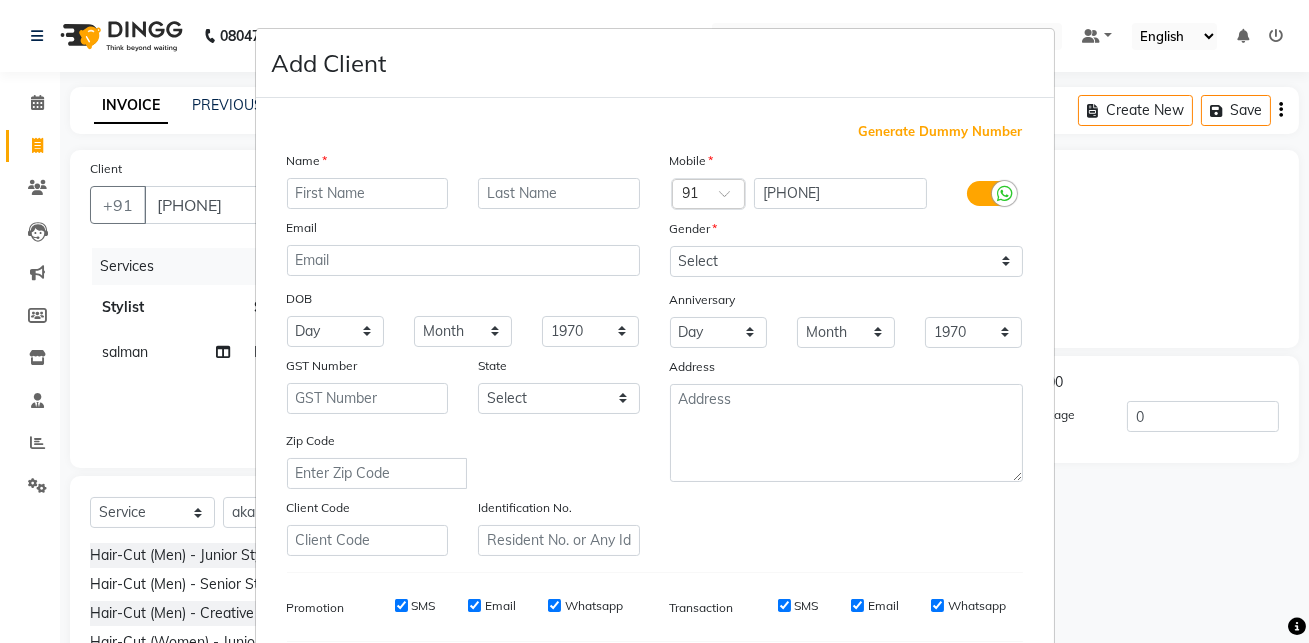click at bounding box center [368, 193] 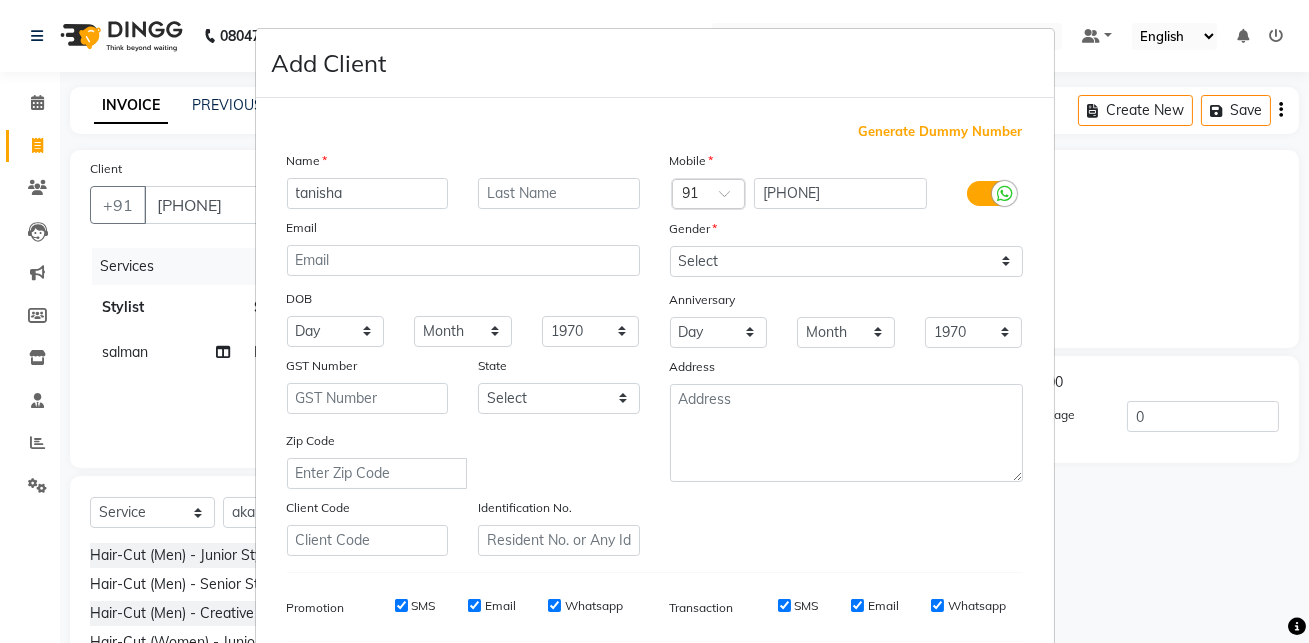 type on "tanisha" 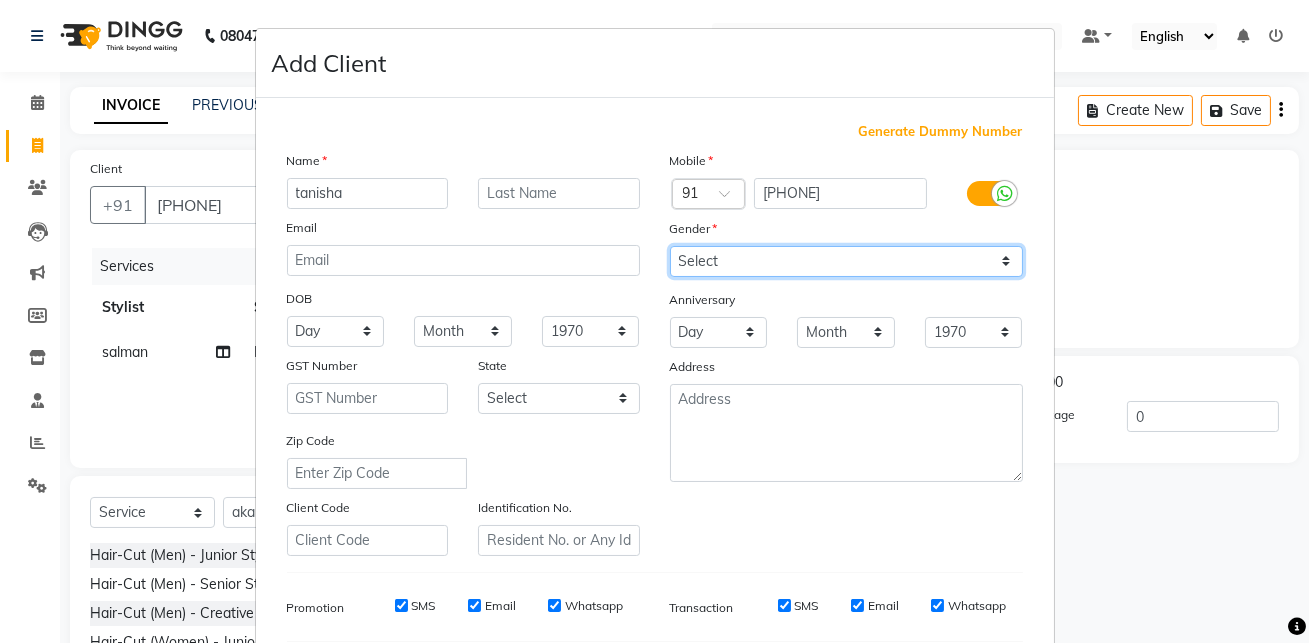 click on "Select Male Female Other Prefer Not To Say" at bounding box center [846, 261] 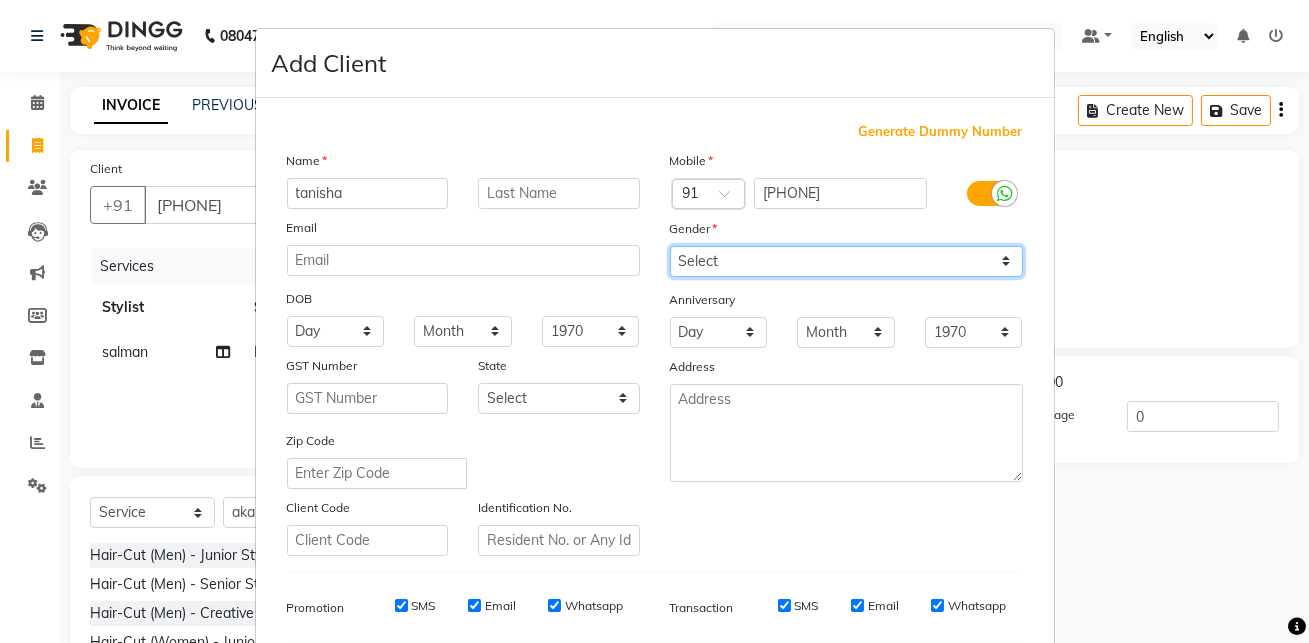 select on "male" 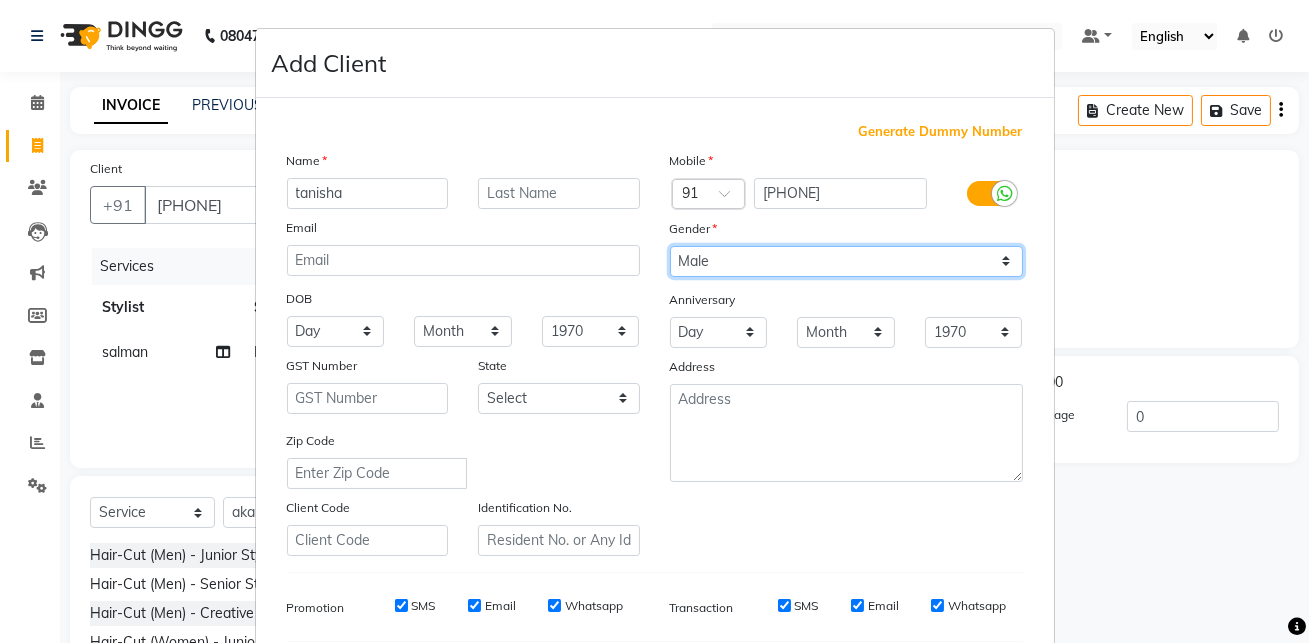 scroll, scrollTop: 286, scrollLeft: 0, axis: vertical 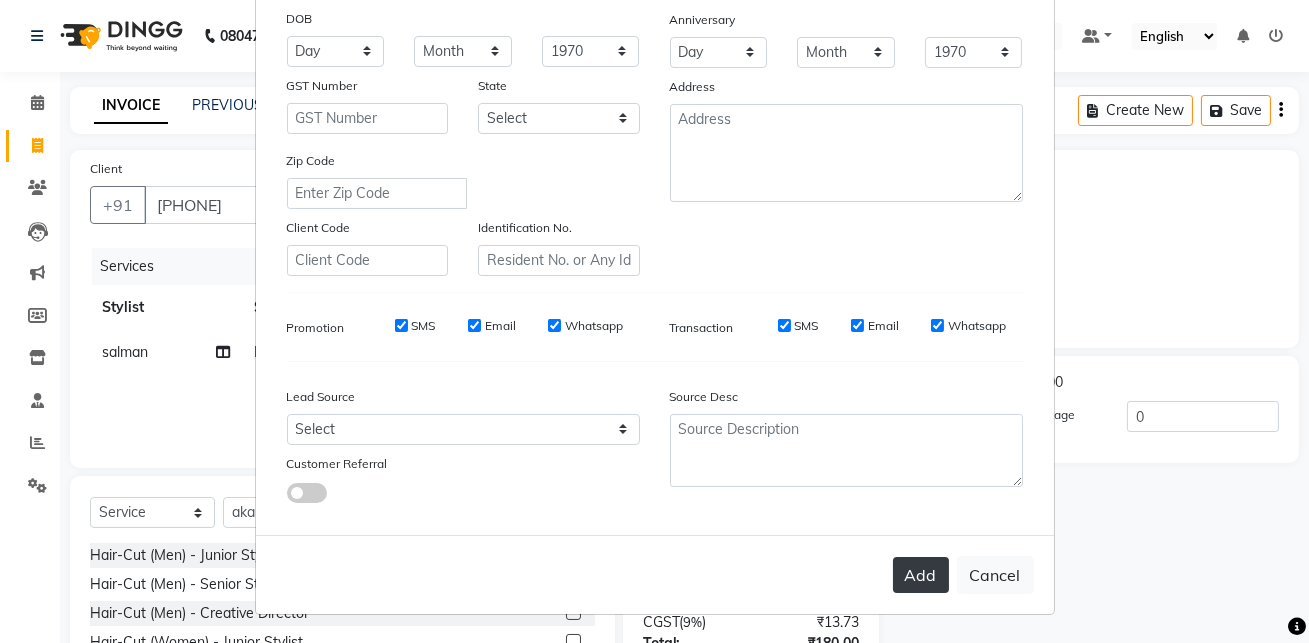 click on "Add" at bounding box center [921, 575] 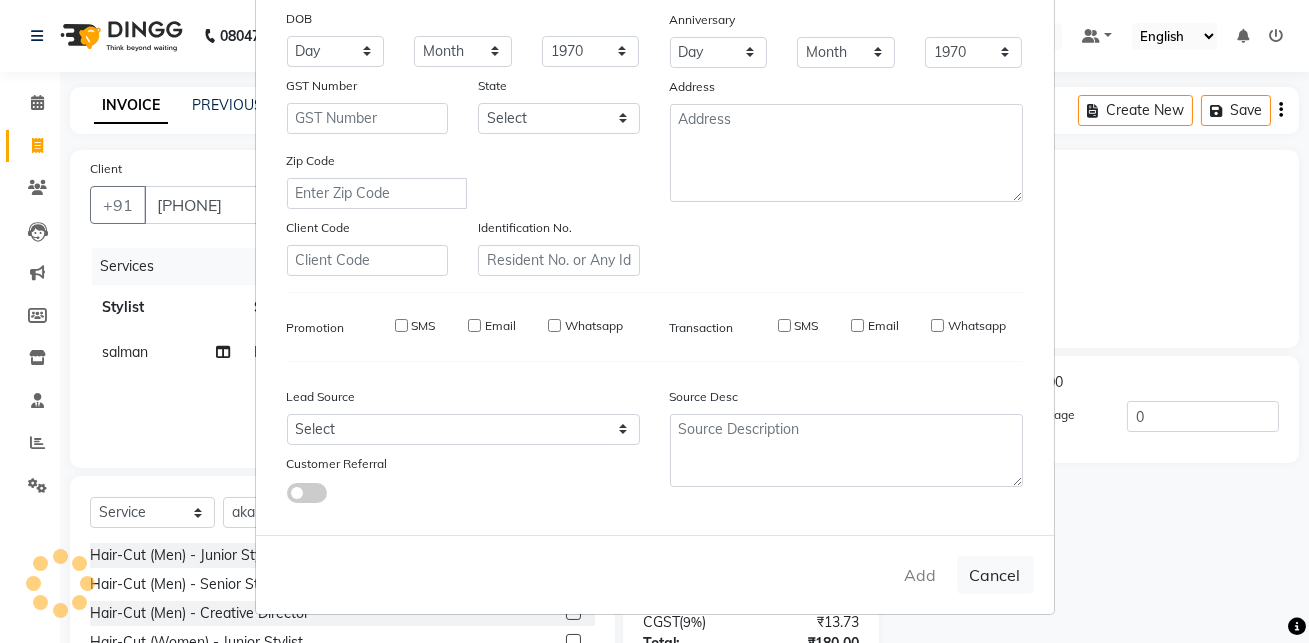 type 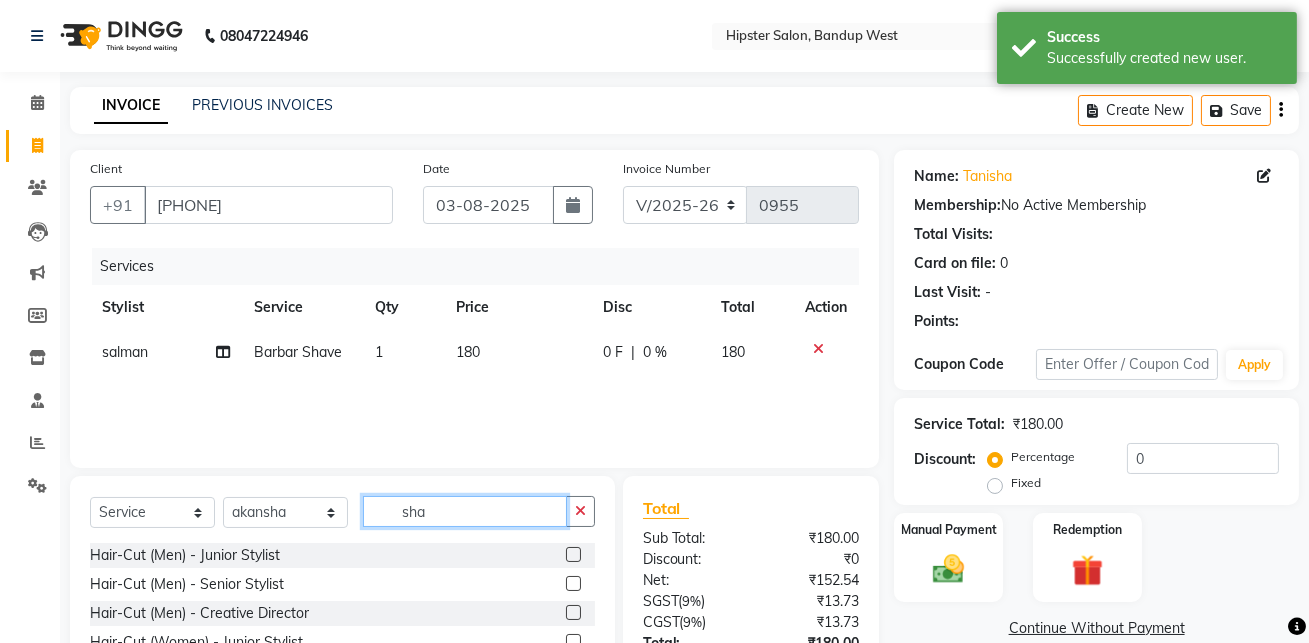 click on "sha" 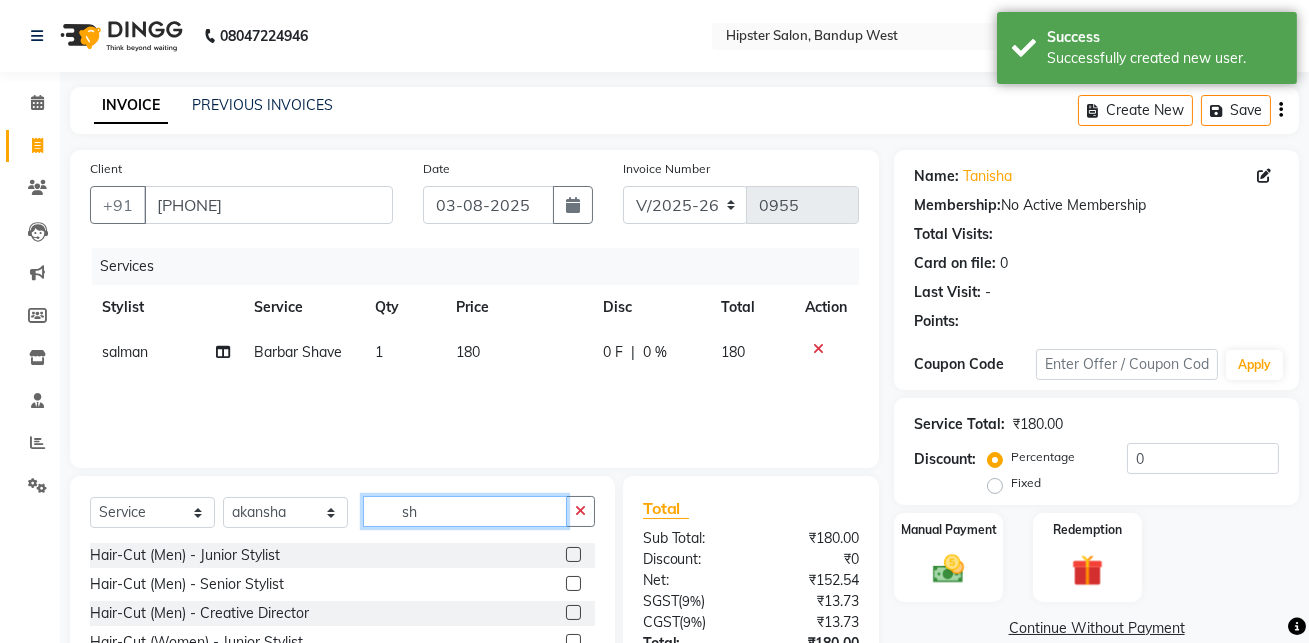 type on "s" 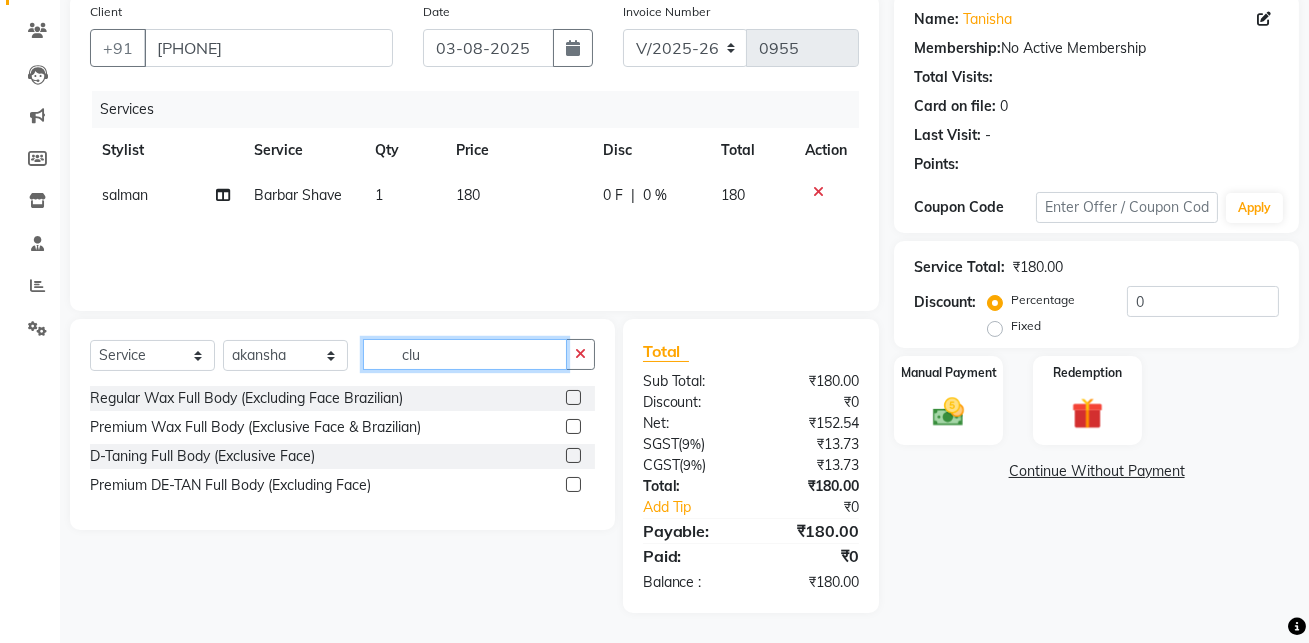scroll, scrollTop: 48, scrollLeft: 0, axis: vertical 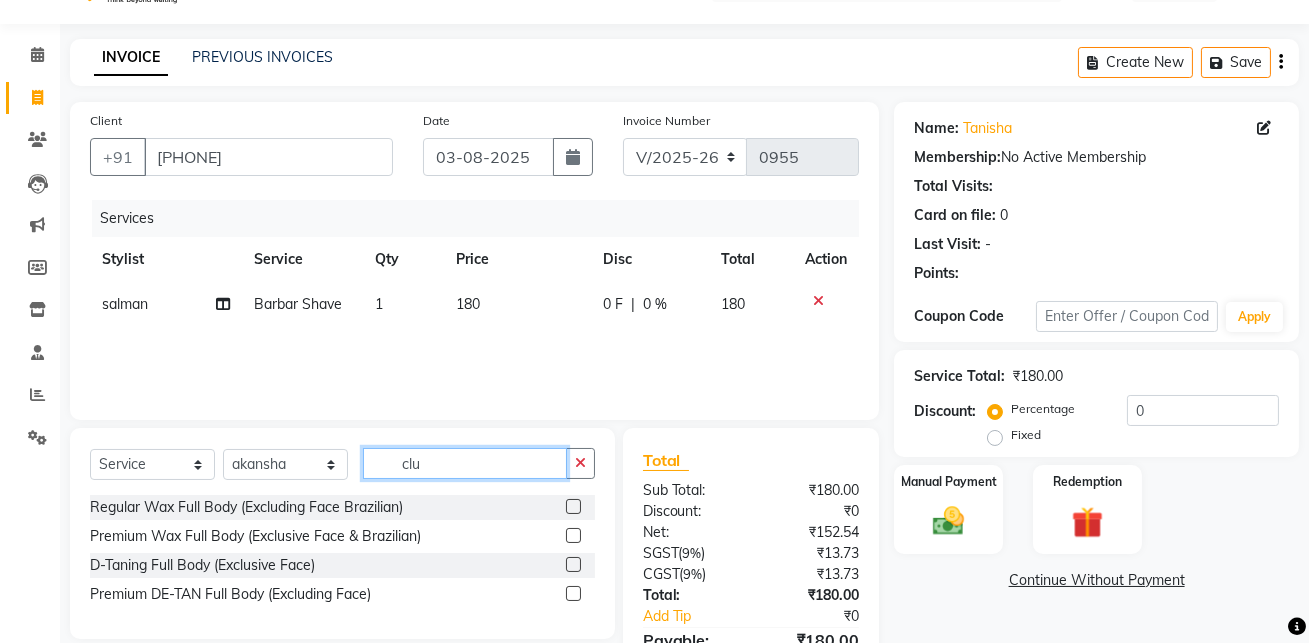 type on "clu" 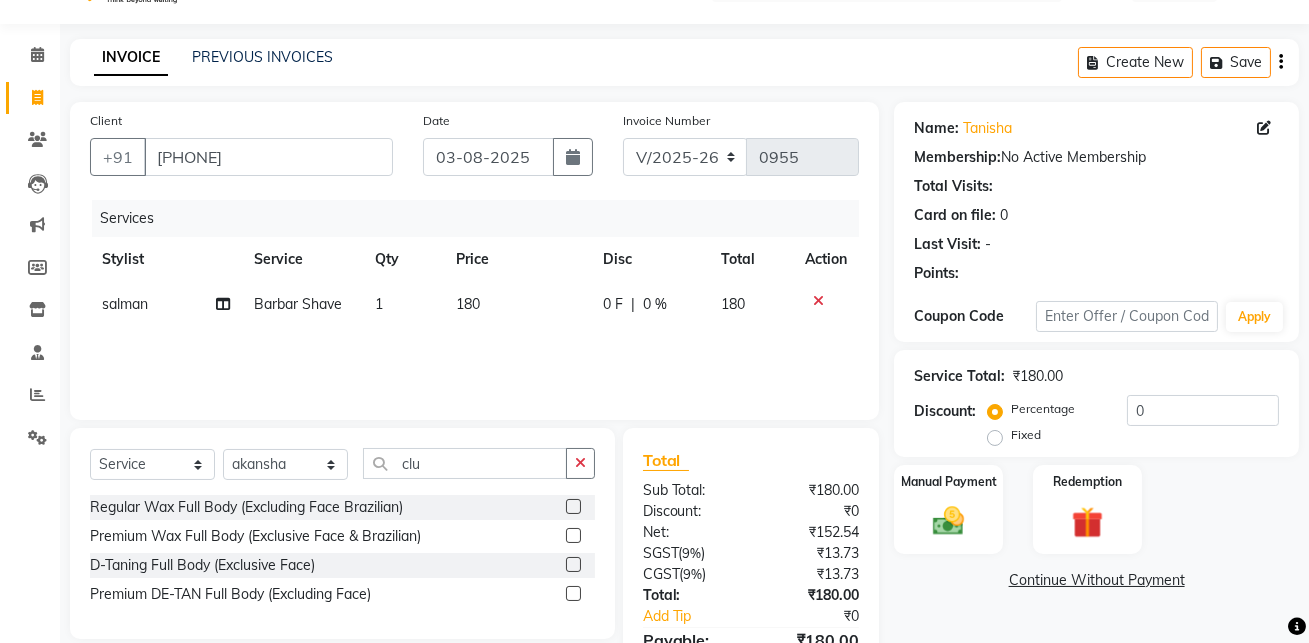 click on "Select Stylist aditya aishu akansha anup ashik Ayushi [NAME] sir Irshad lucky manisha meet minaz neelam pritesh PUNAM raju REKHA salman Shweta vaibhav Vicky [NAME]" 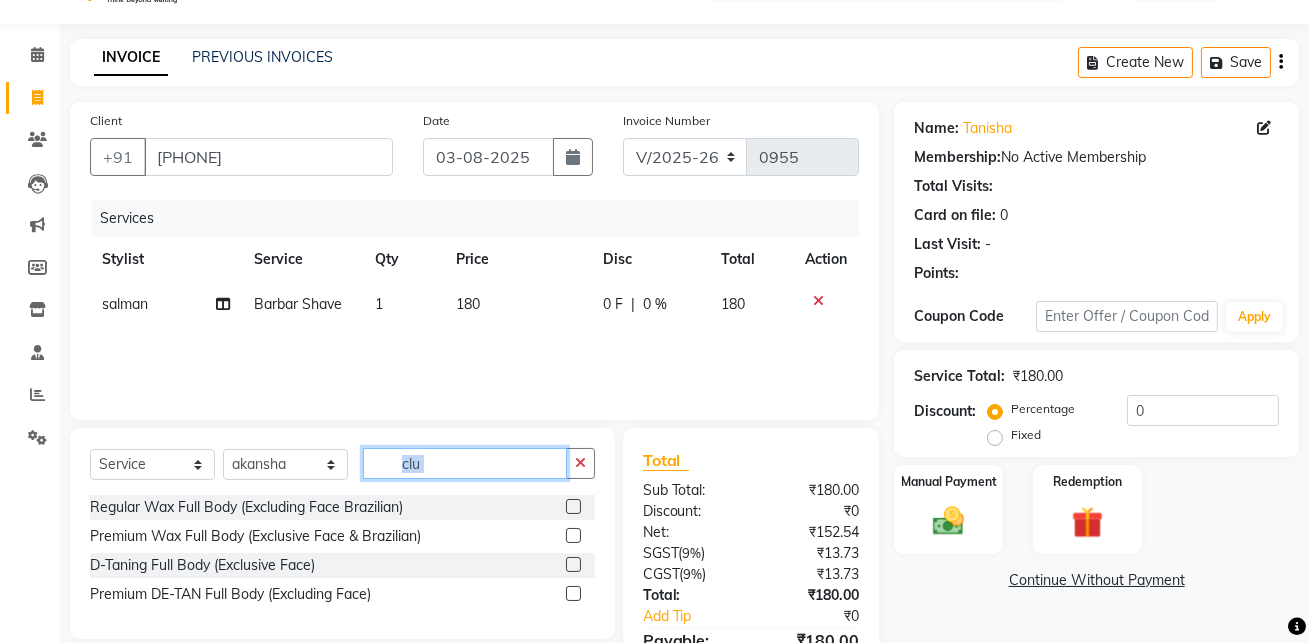 click on "clu" 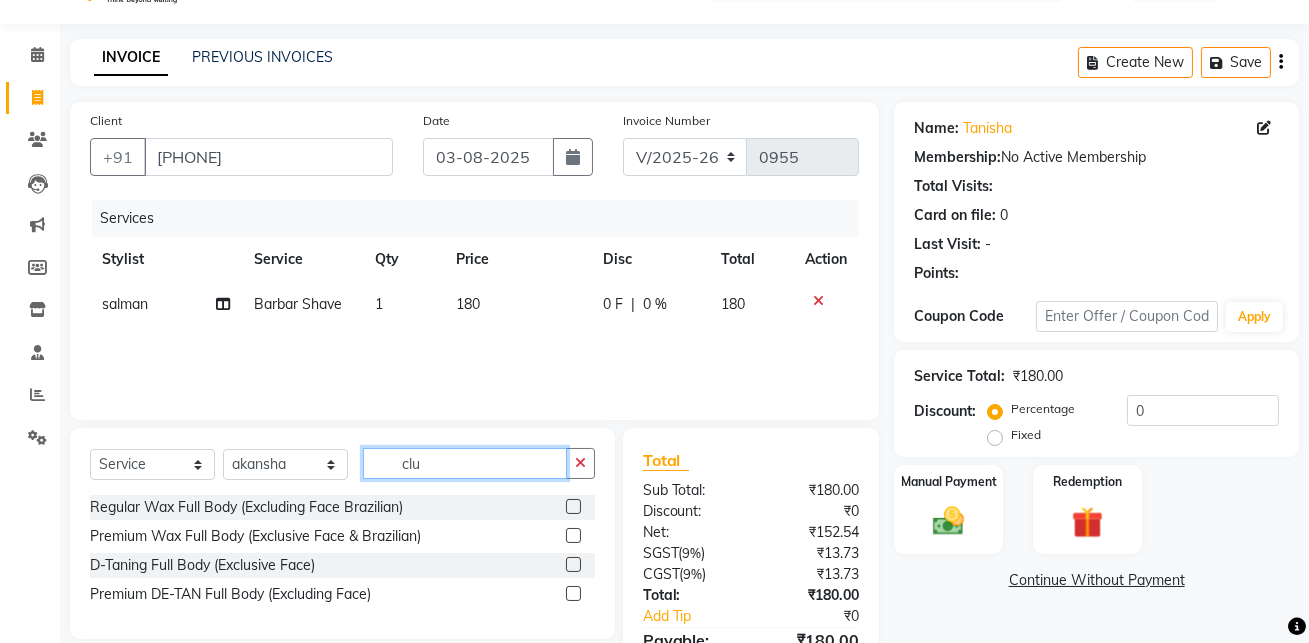 click on "clu" 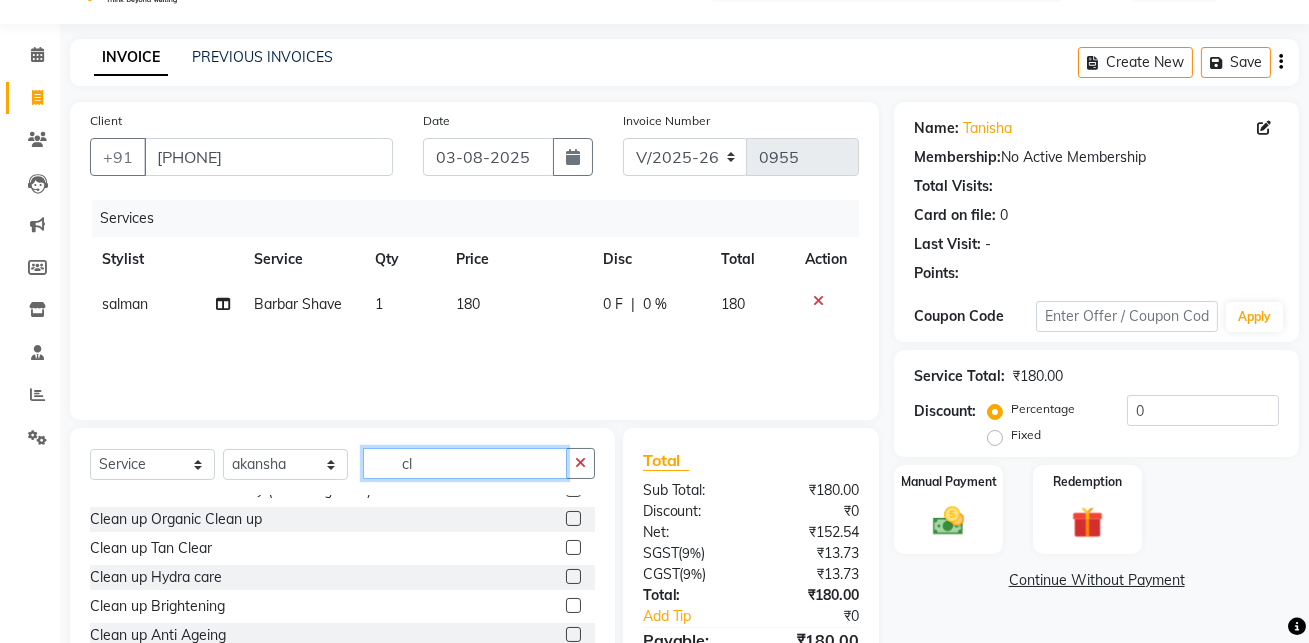 scroll, scrollTop: 112, scrollLeft: 0, axis: vertical 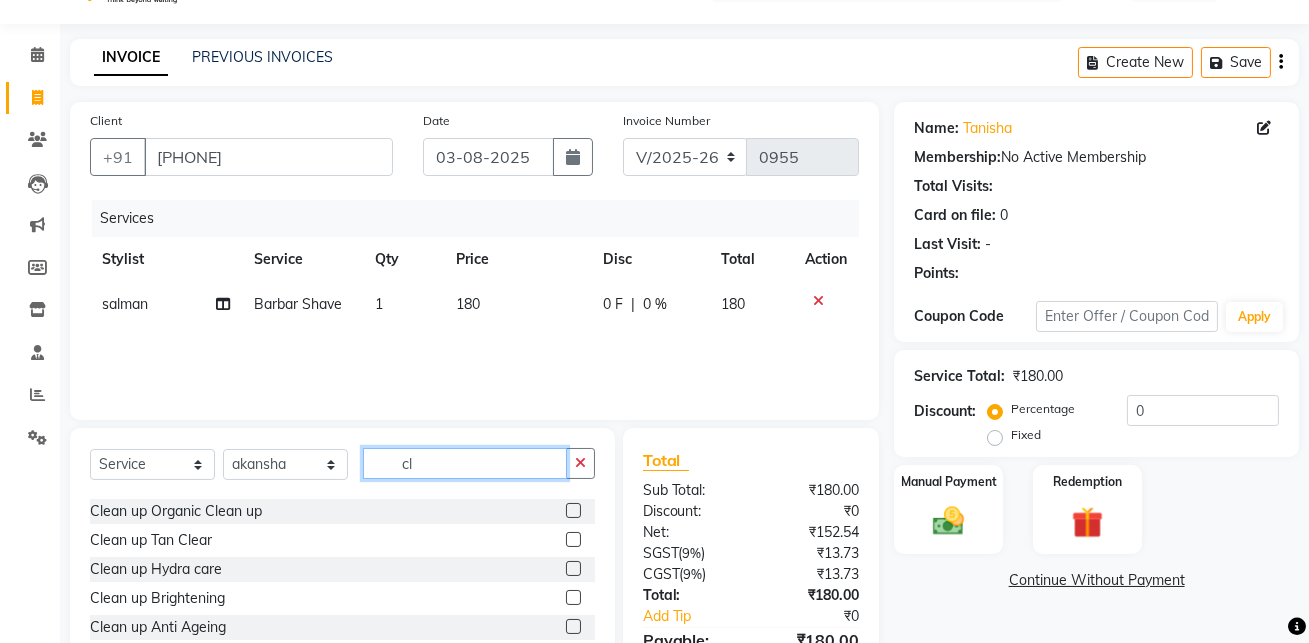 type on "cl" 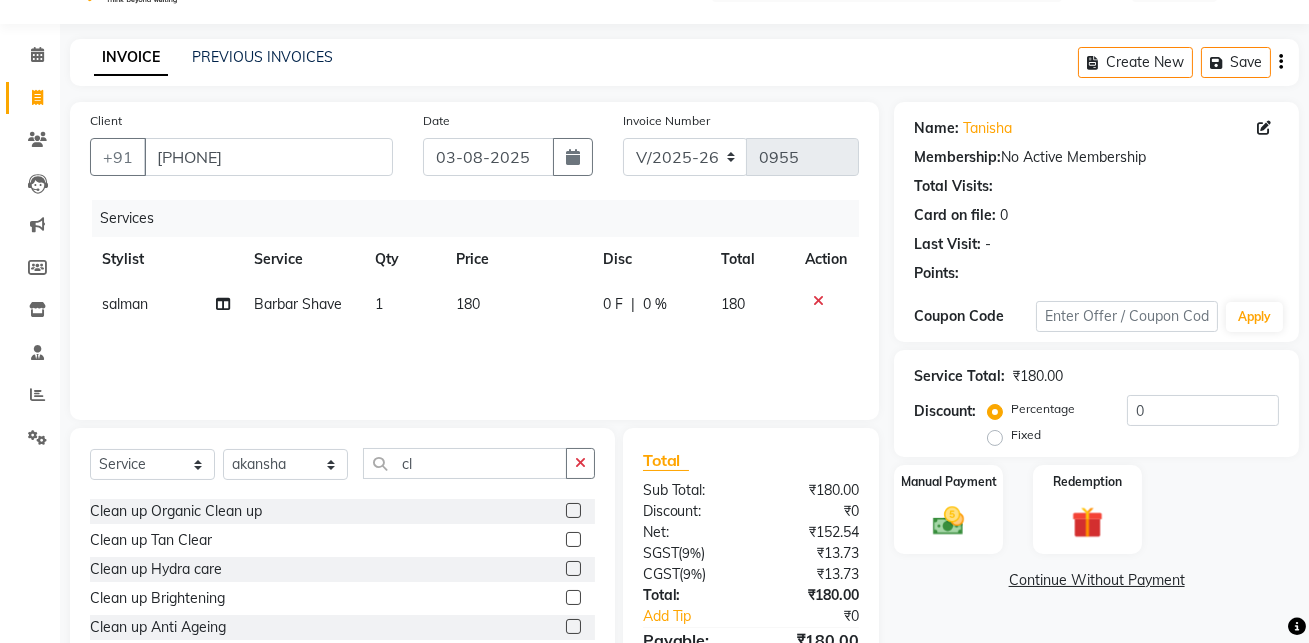 click 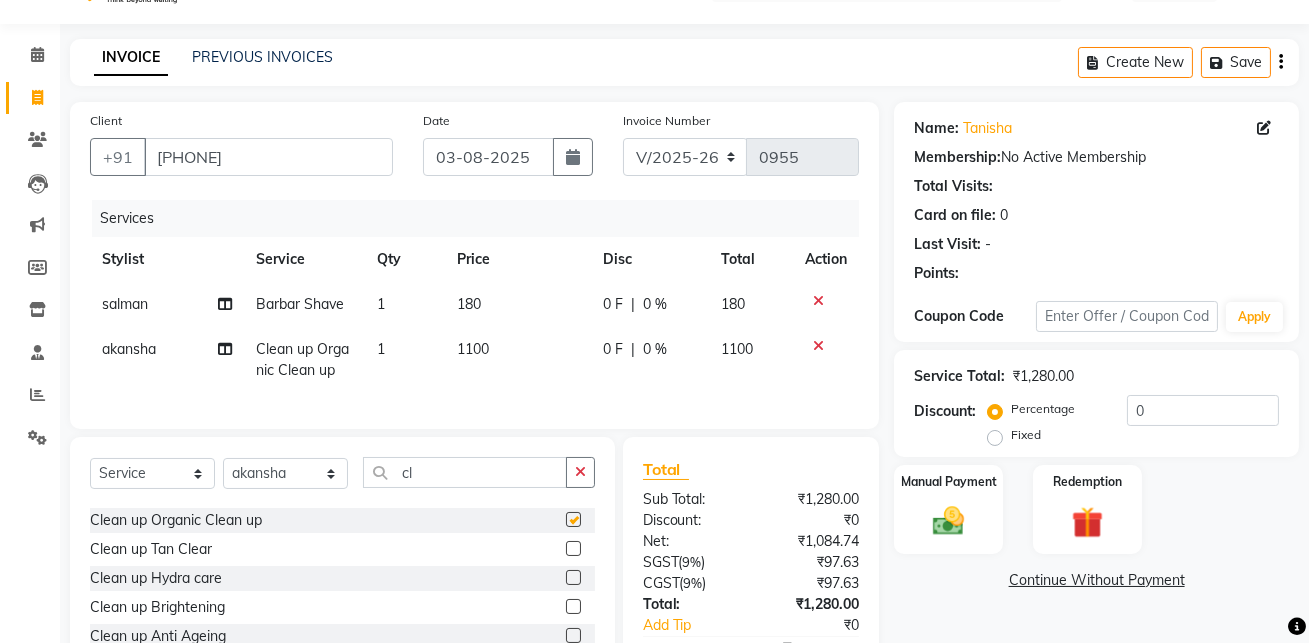 checkbox on "false" 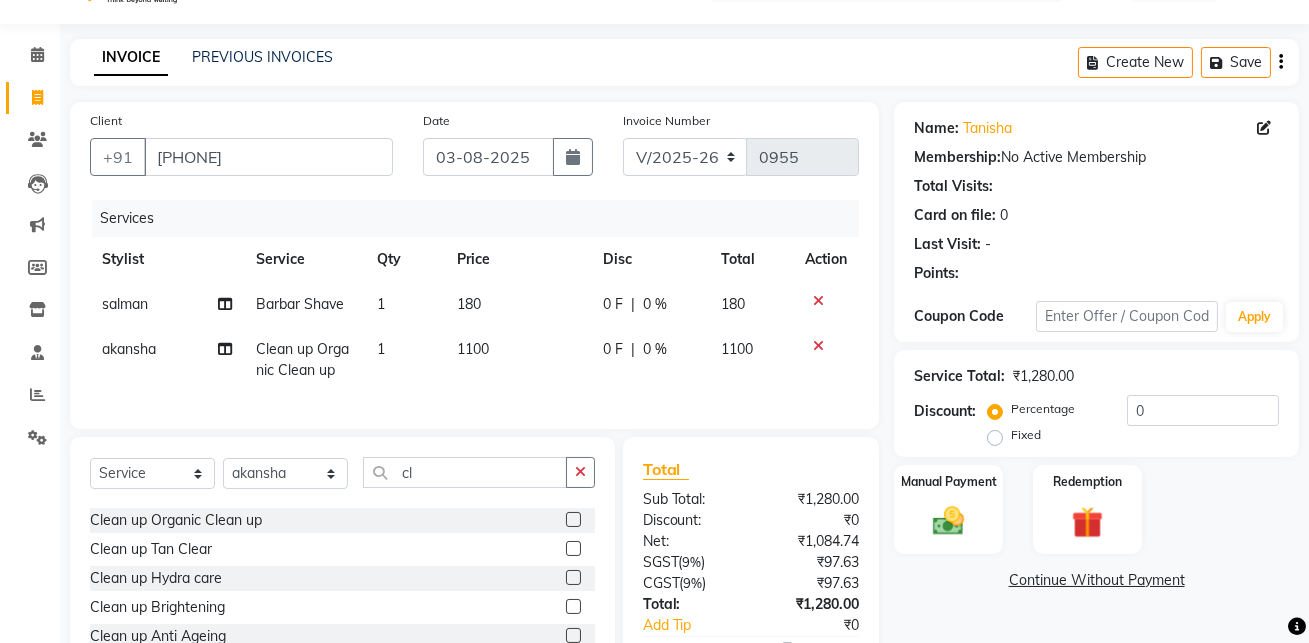 scroll, scrollTop: 167, scrollLeft: 0, axis: vertical 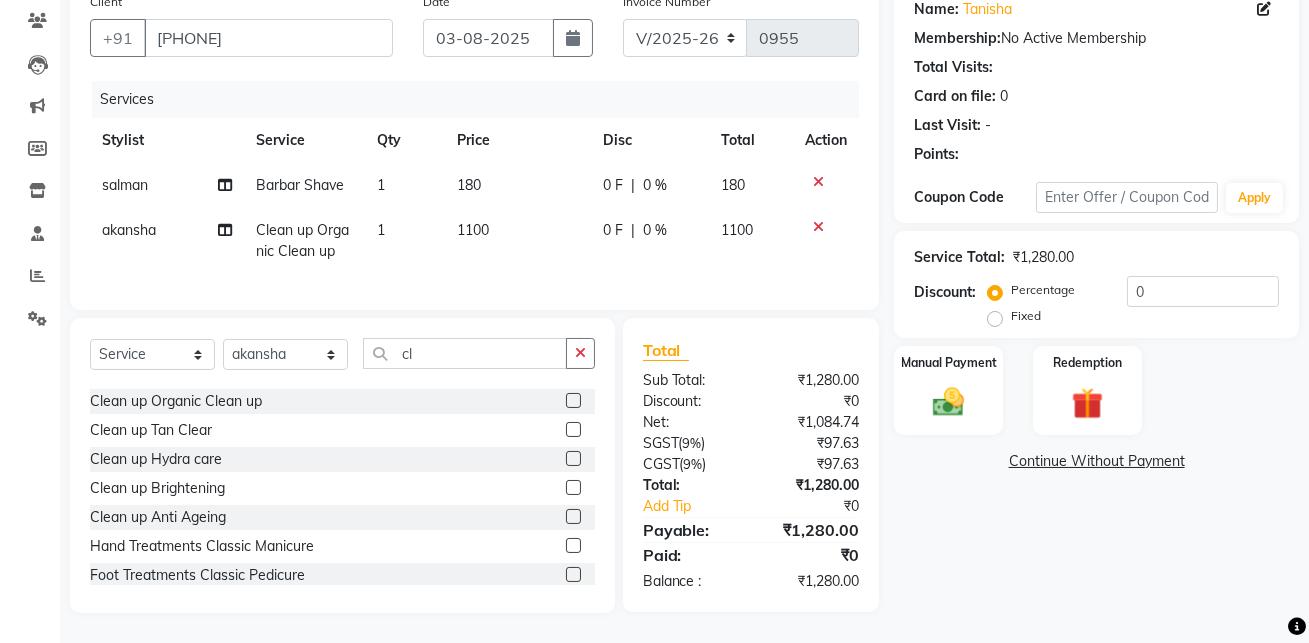 click on "0 %" 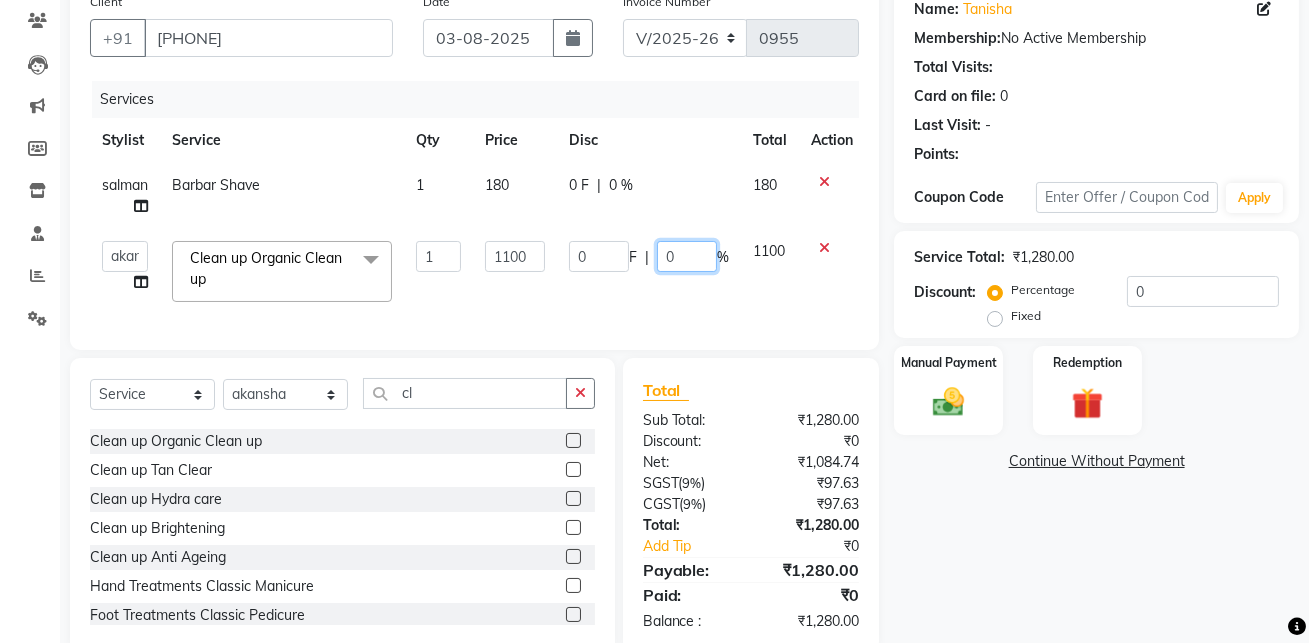 click on "0" 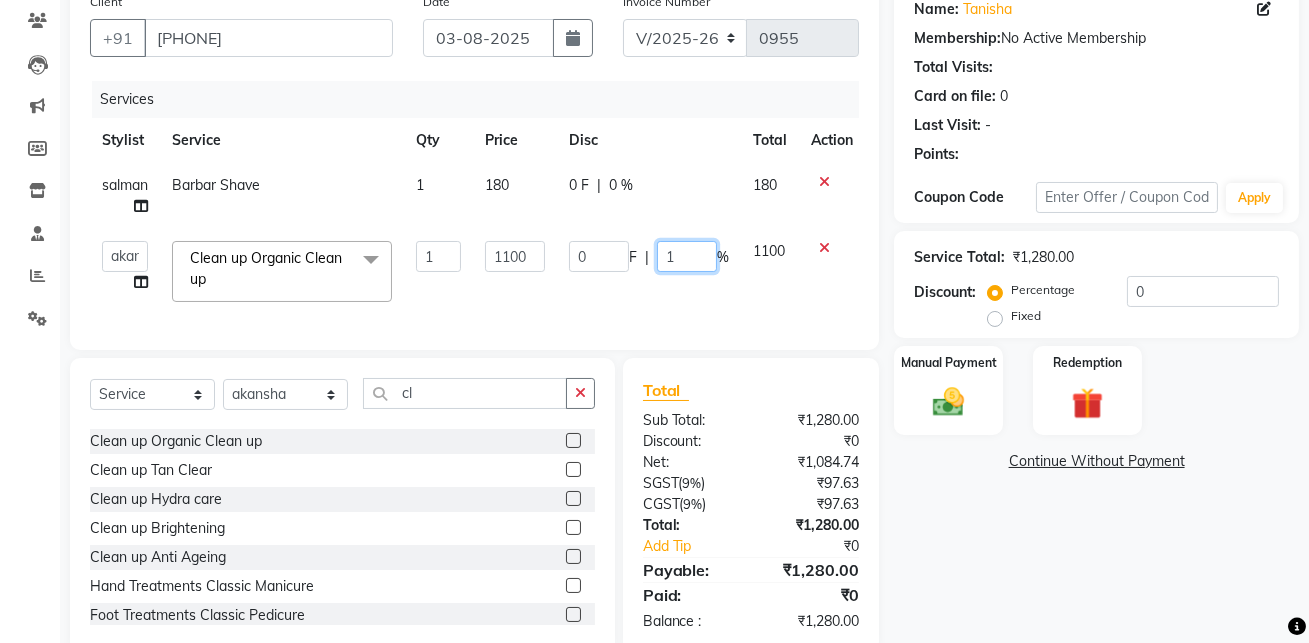 type on "10" 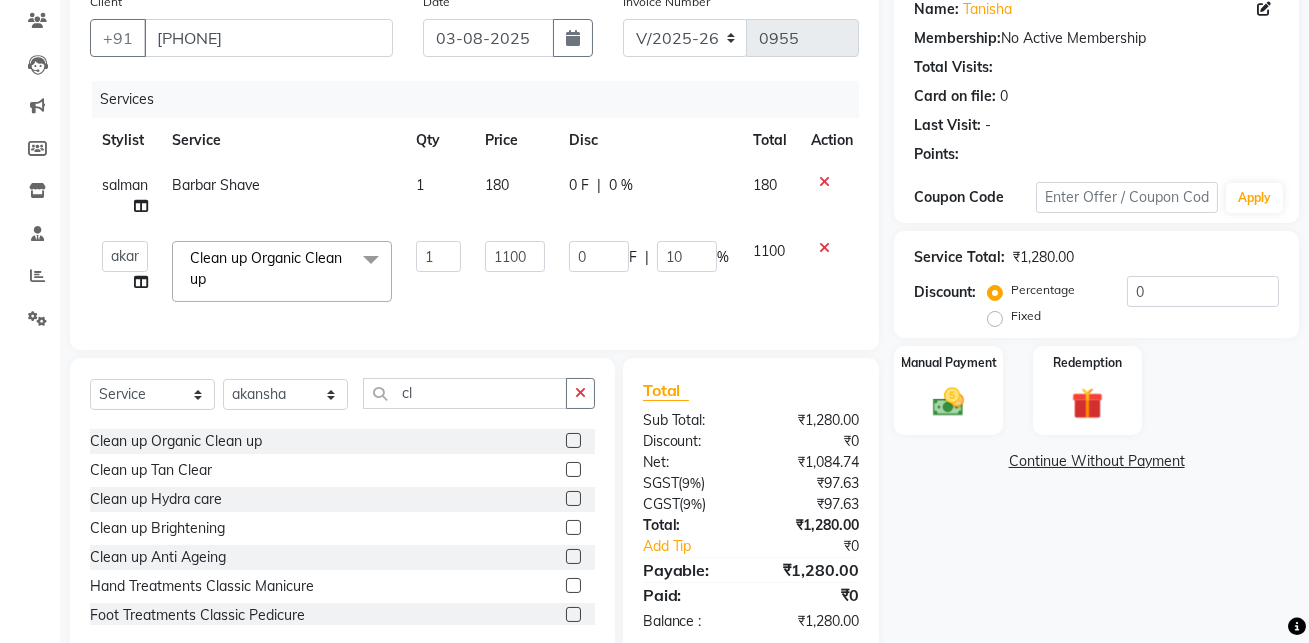 click on "Name: [NAME]  Membership:  No Active Membership  Total Visits:   Card on file:  0 Last Visit:   - Points:  Coupon Code Apply Service Total:  [CURRENCY][NUMBER]  Discount:  Percentage   Fixed  0 Manual Payment Redemption  Continue Without Payment" 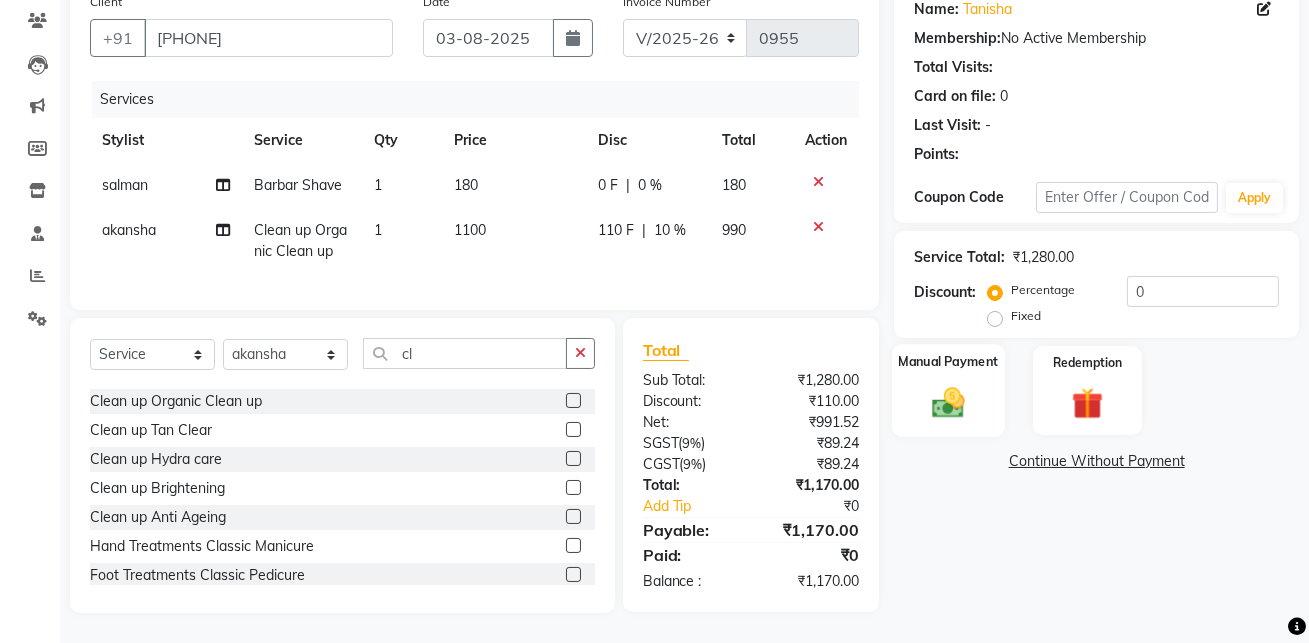 click 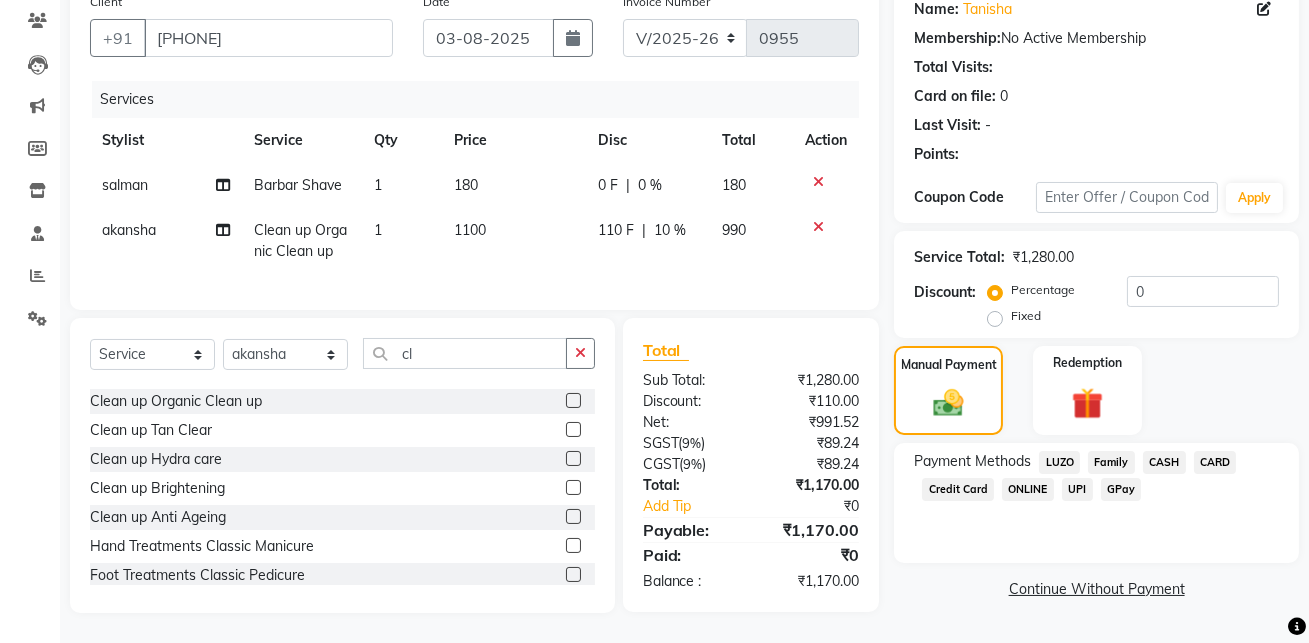 click on "GPay" 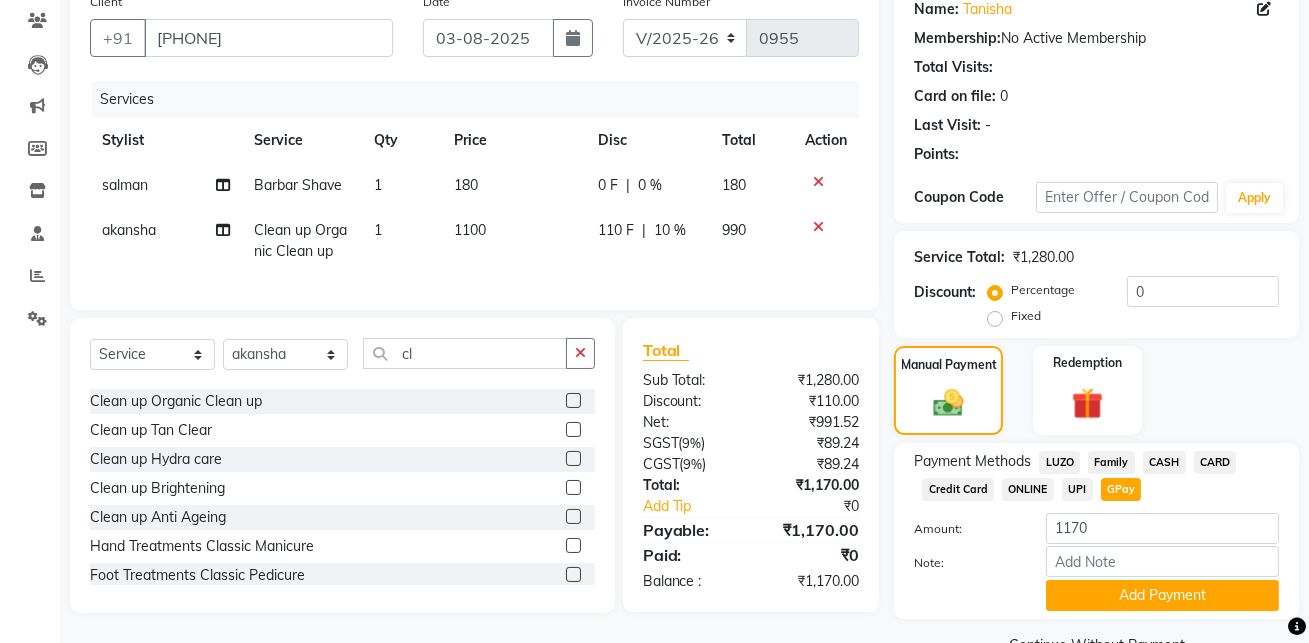 scroll, scrollTop: 214, scrollLeft: 0, axis: vertical 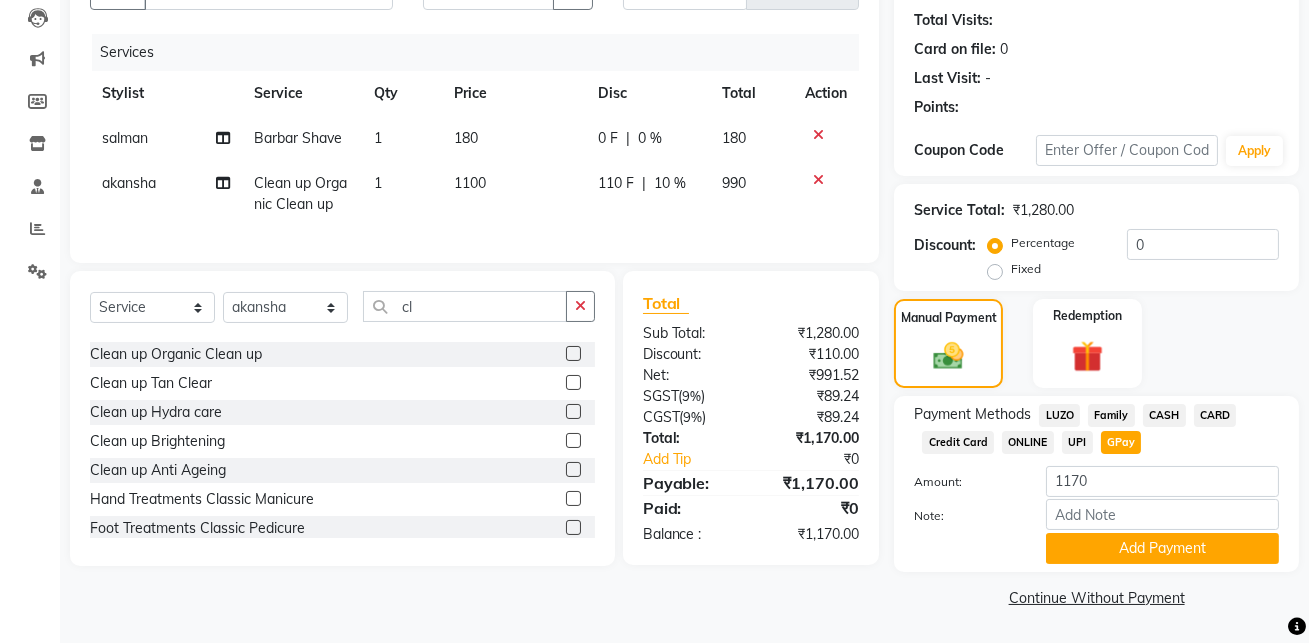 click on "CARD" 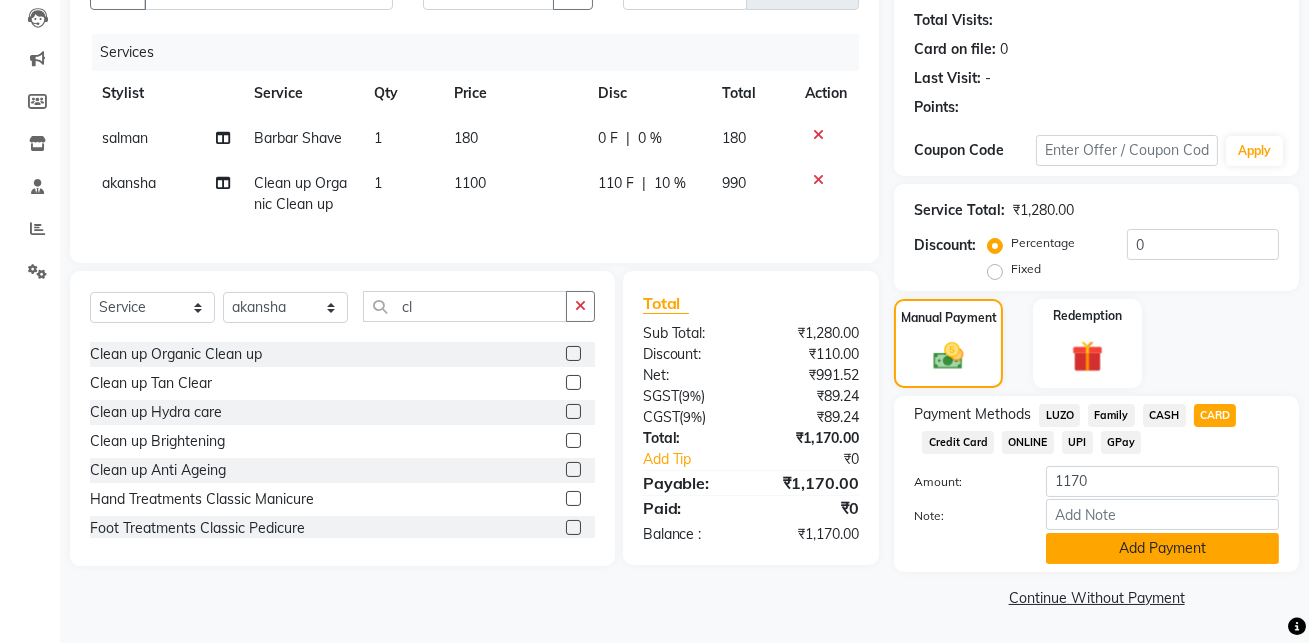 click on "Add Payment" 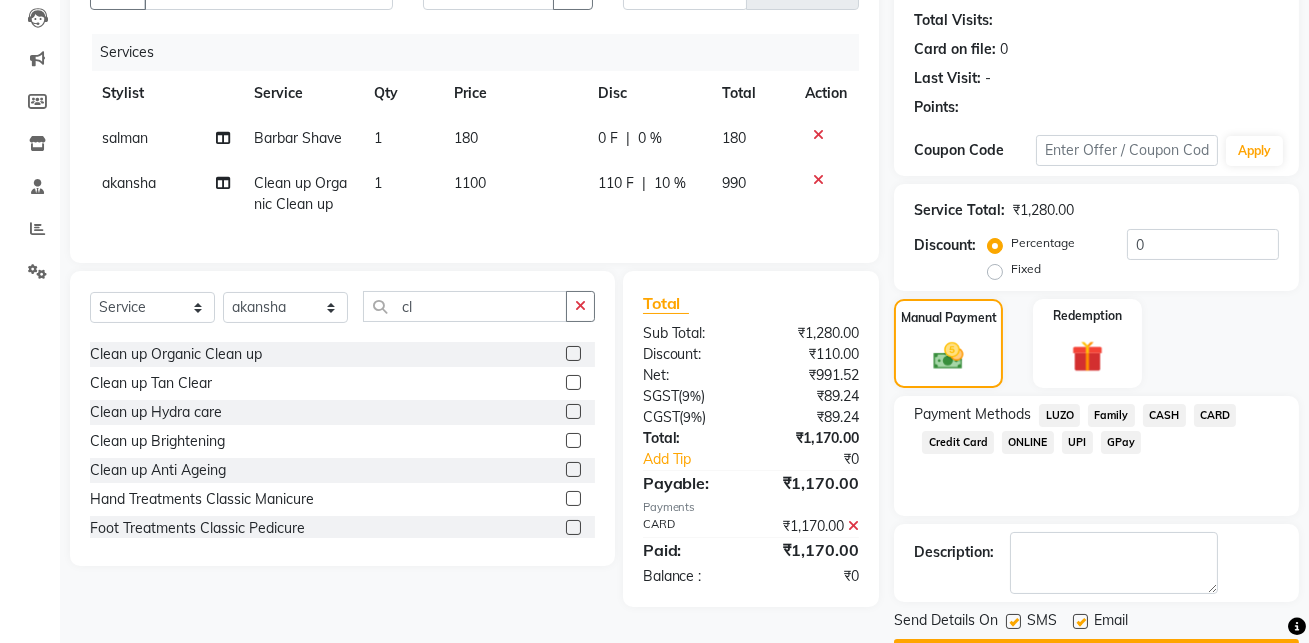 scroll, scrollTop: 270, scrollLeft: 0, axis: vertical 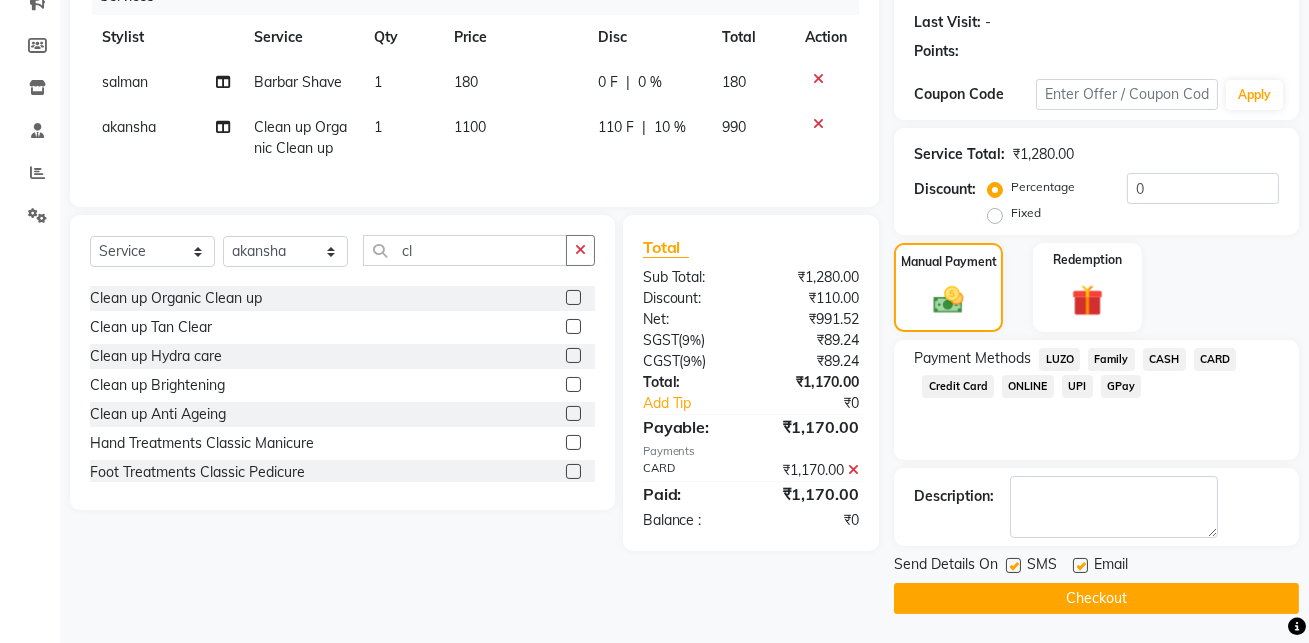 click on "Checkout" 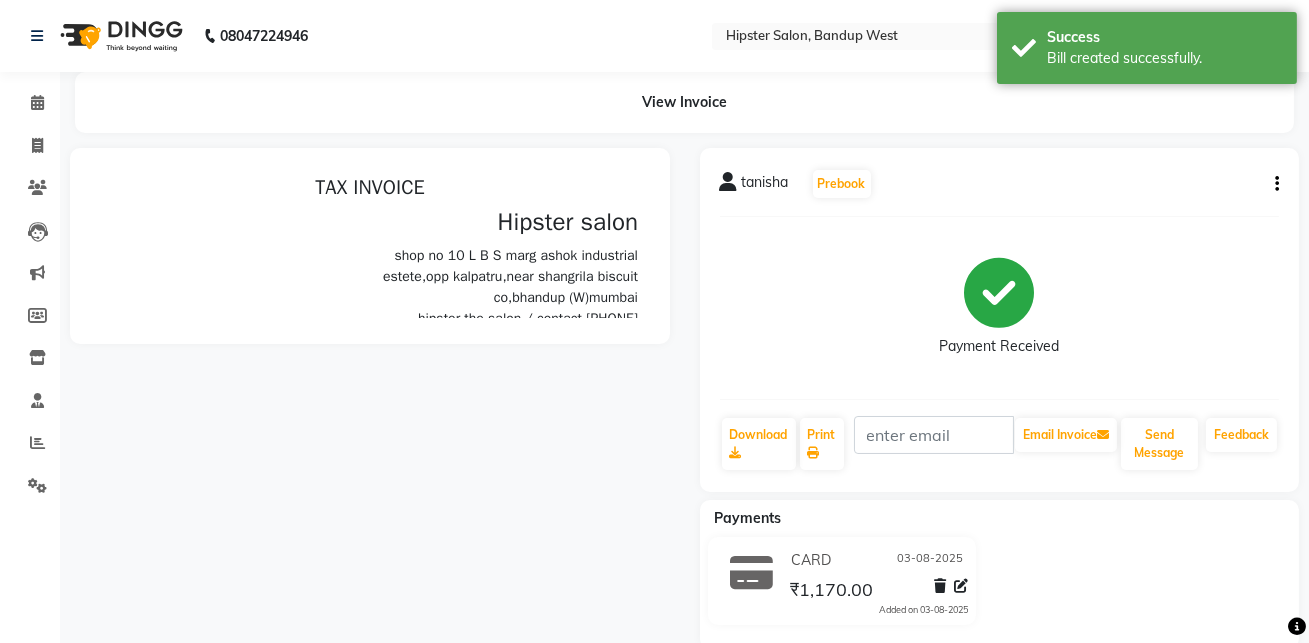 scroll, scrollTop: 0, scrollLeft: 0, axis: both 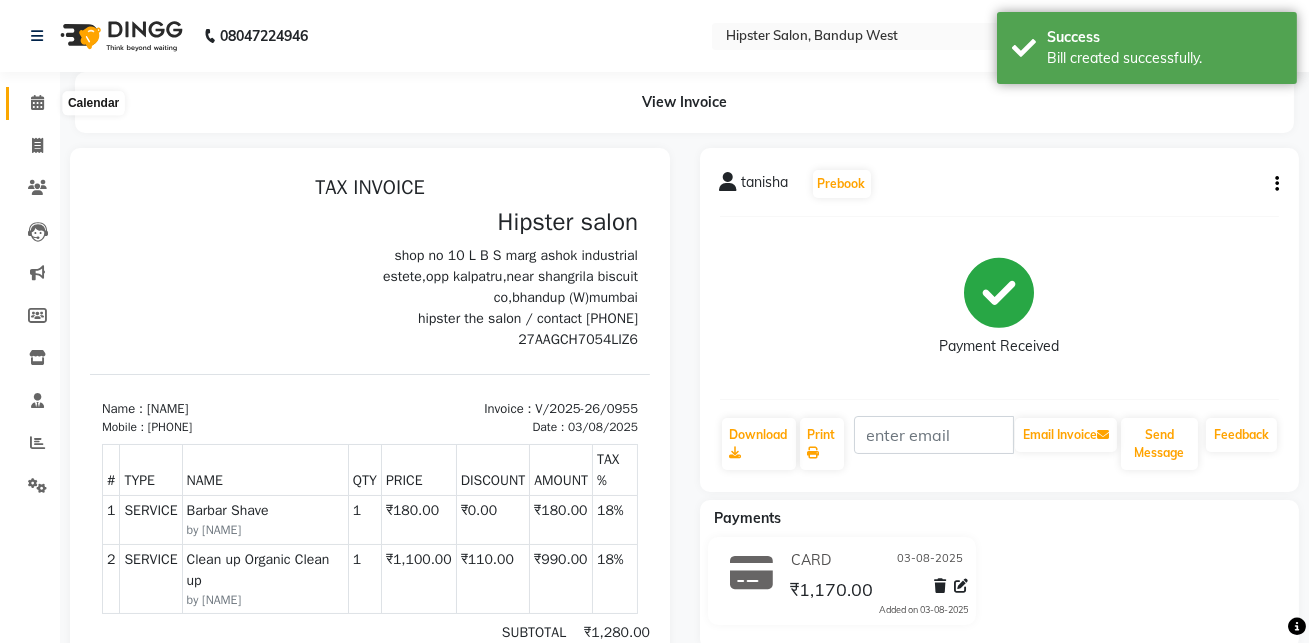 click 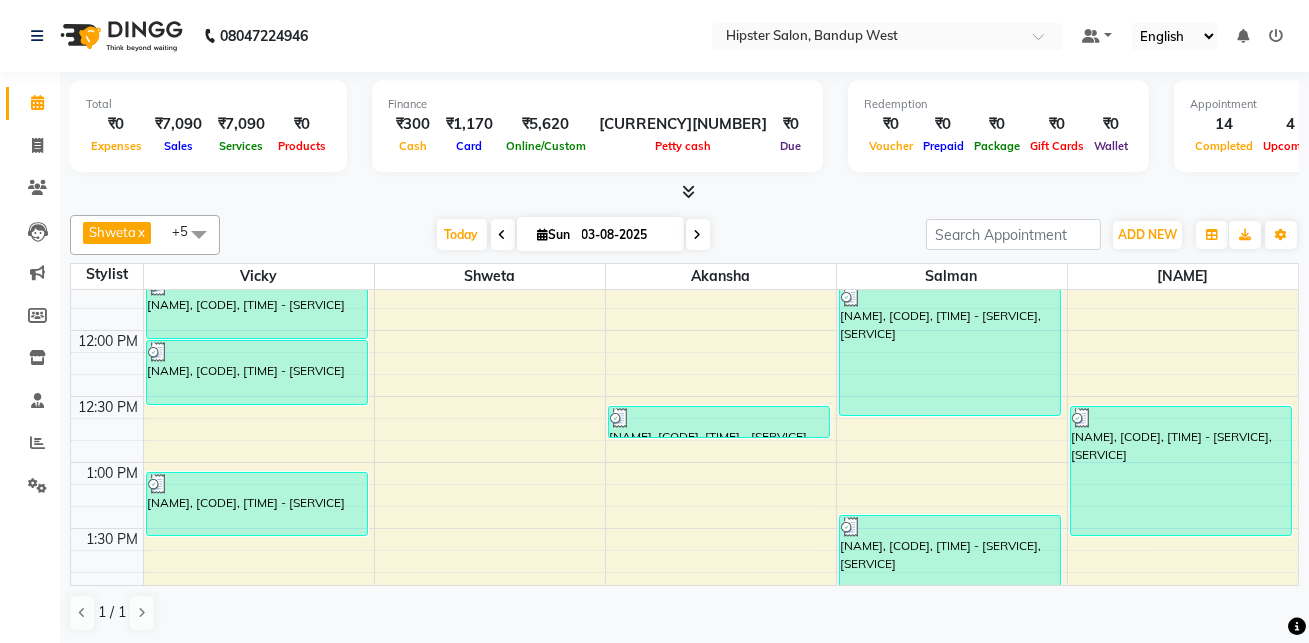 scroll, scrollTop: 358, scrollLeft: 0, axis: vertical 